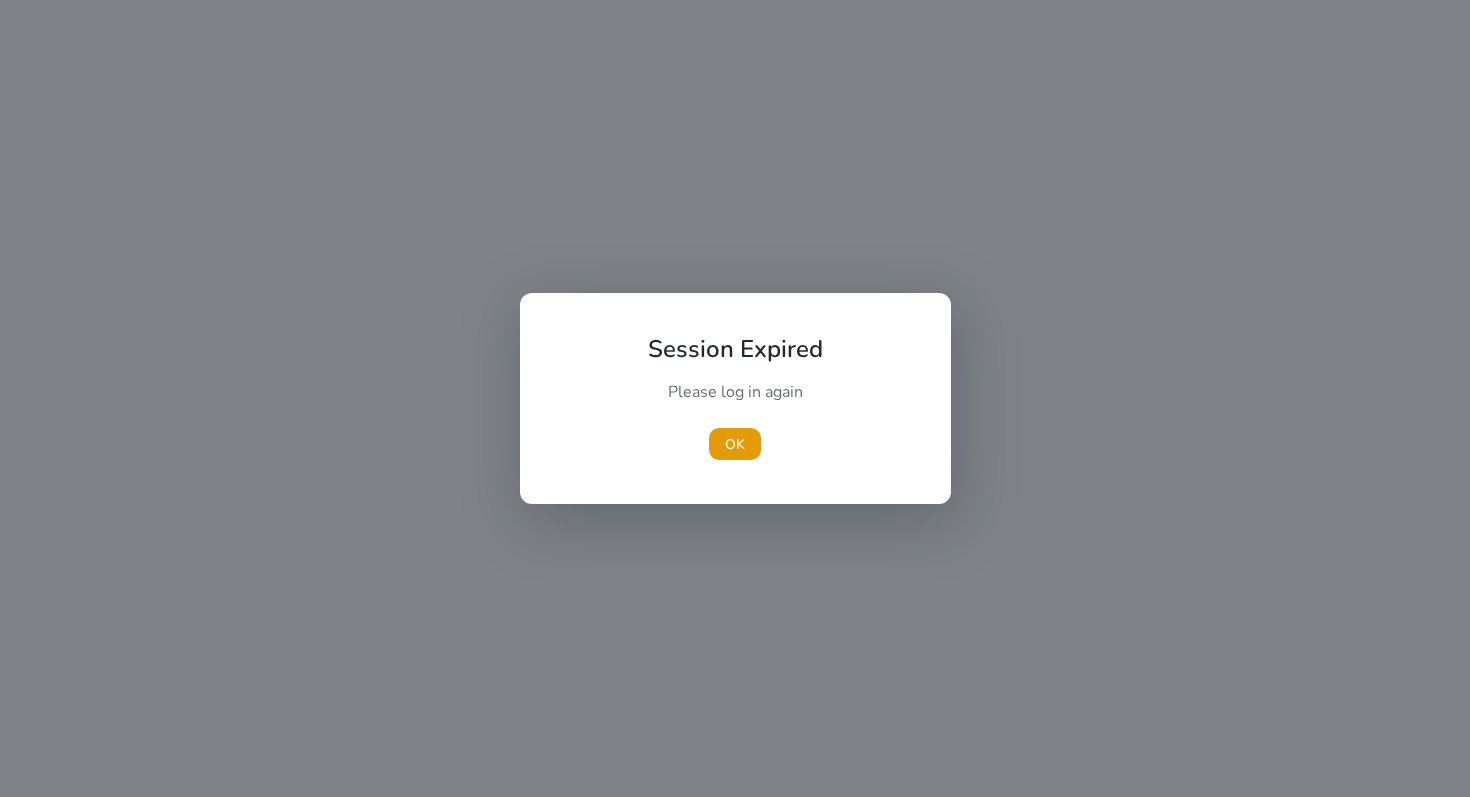 scroll, scrollTop: 0, scrollLeft: 0, axis: both 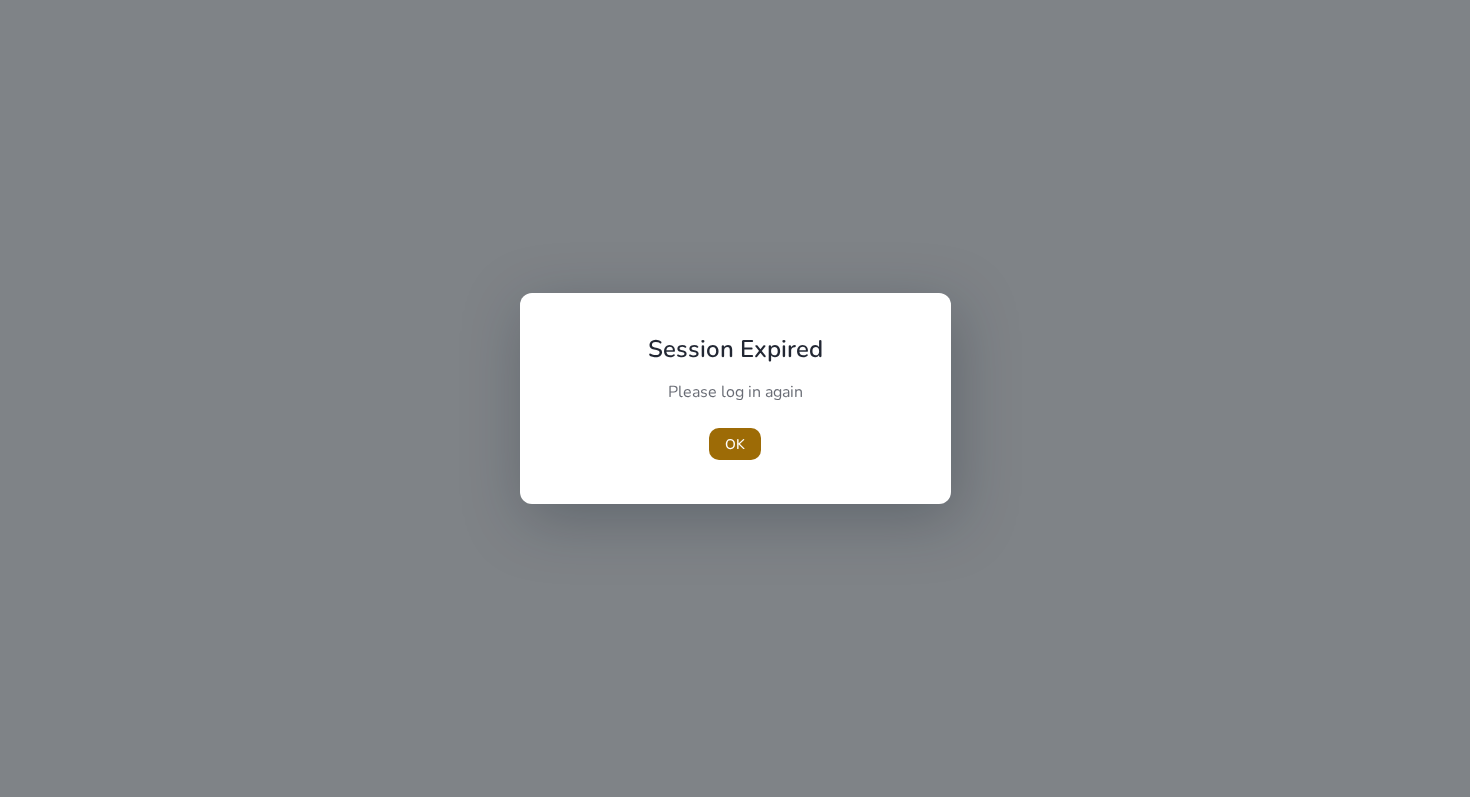 click on "OK" at bounding box center [735, 444] 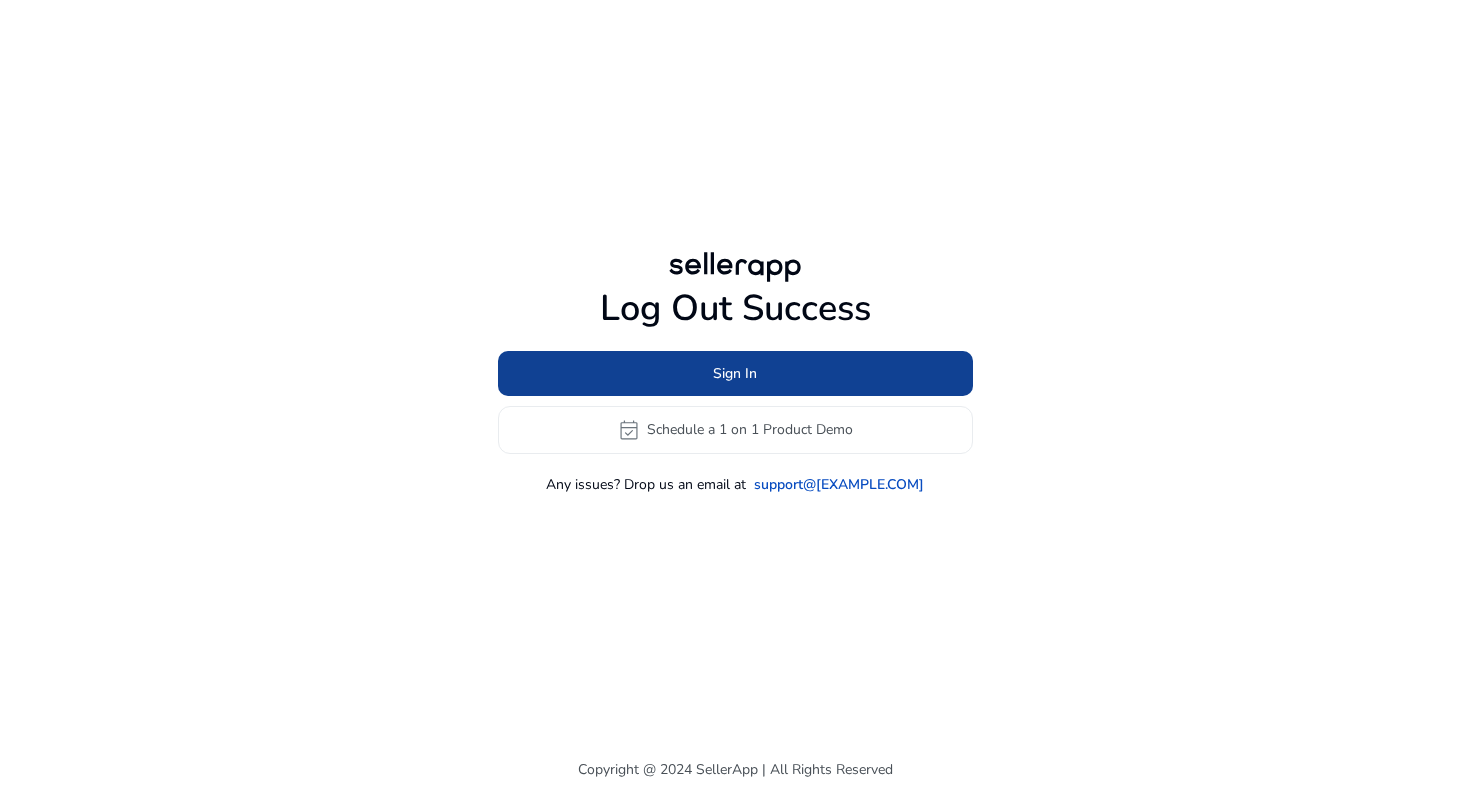 click 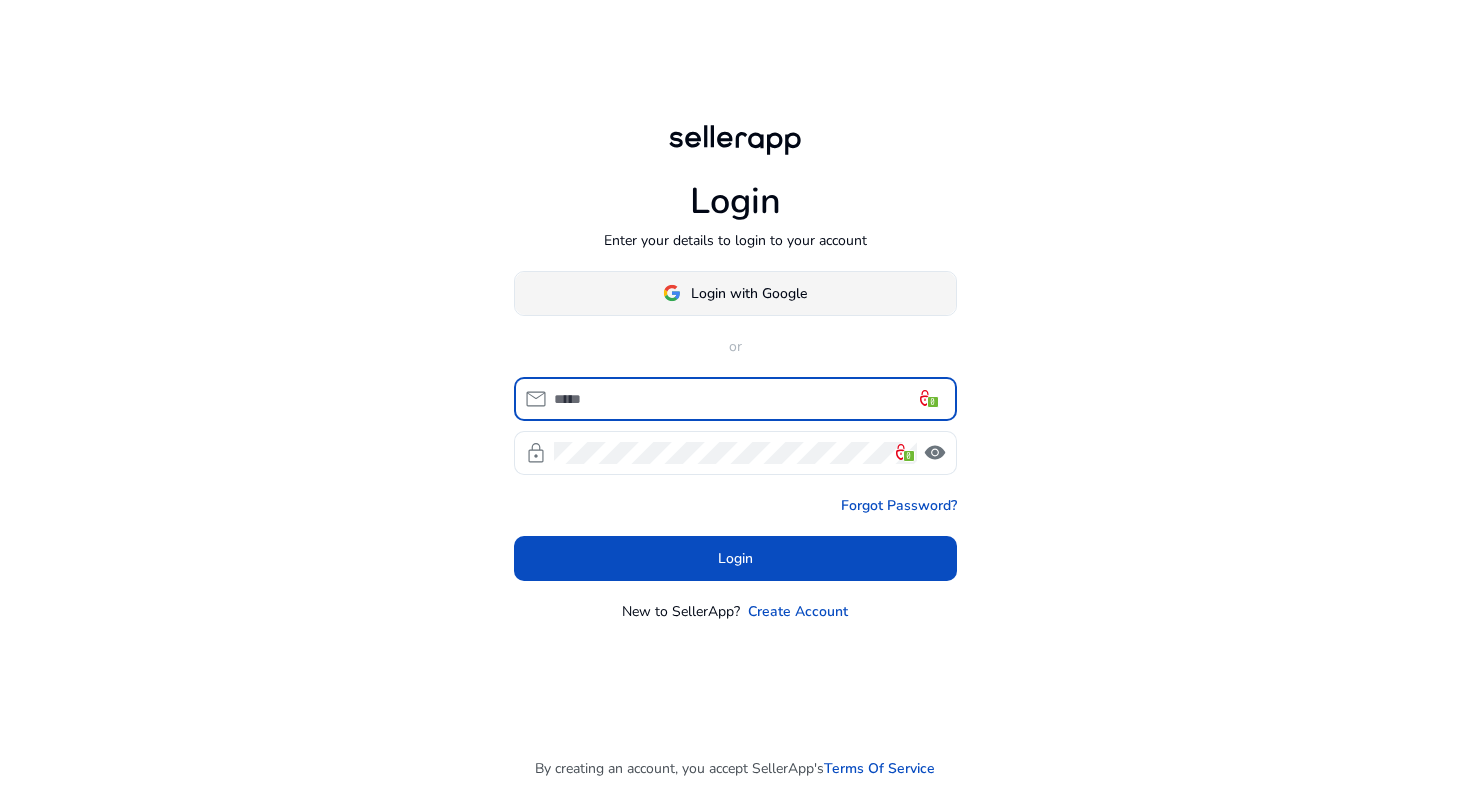 click on "Login with Google" 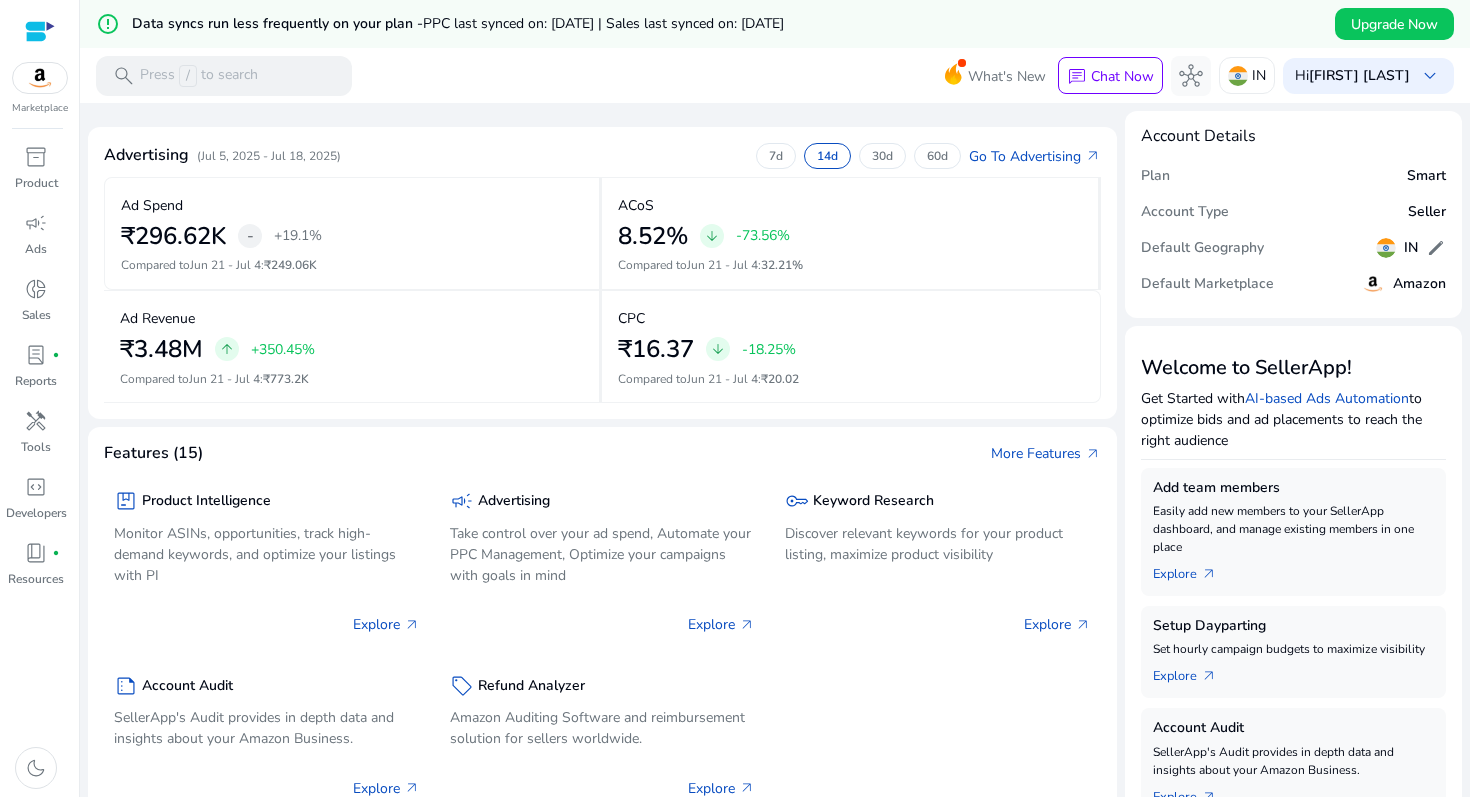 scroll, scrollTop: 0, scrollLeft: 0, axis: both 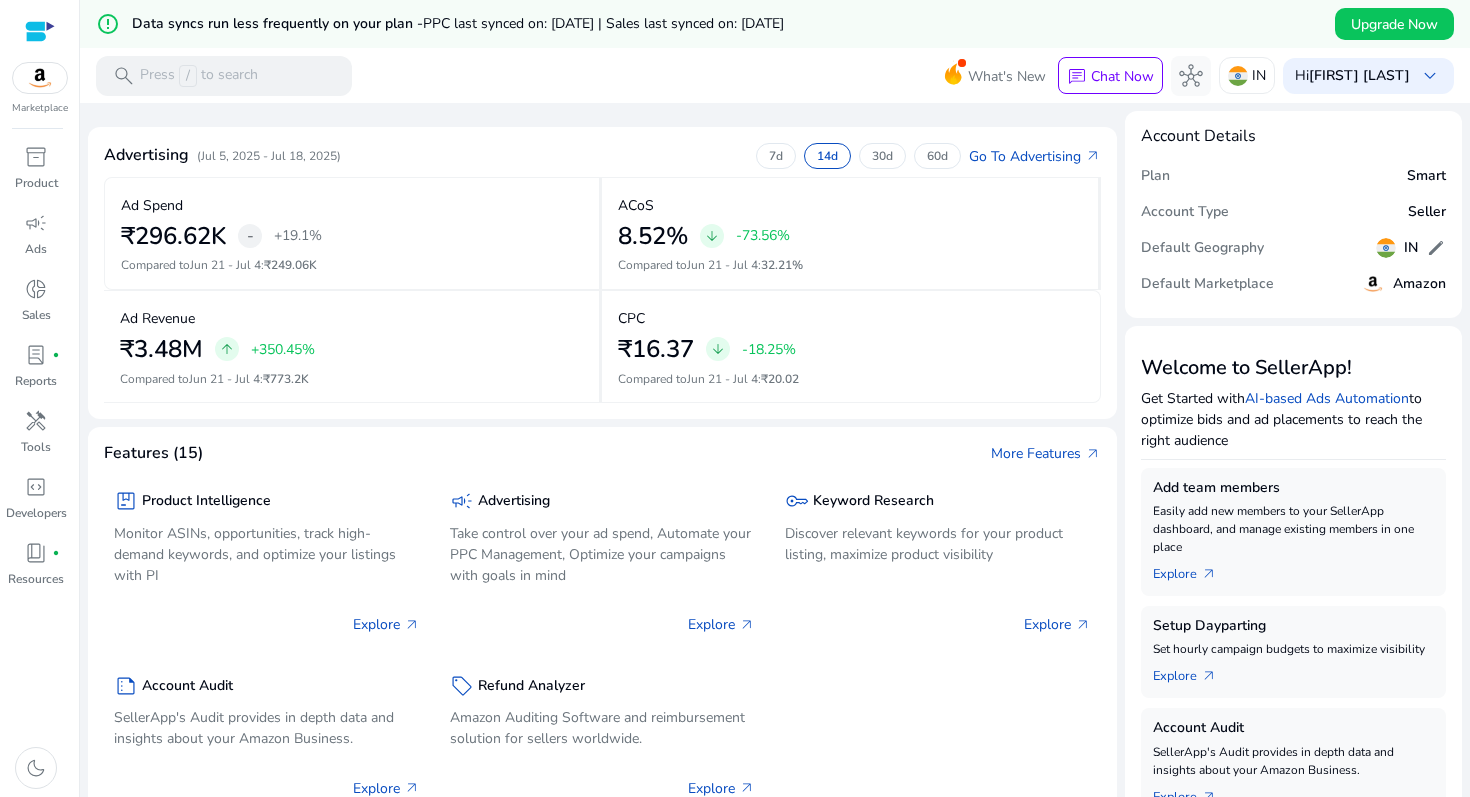 click on "Data syncs run less frequently on your plan -  PPC last synced on: Jul 19, 2025 | Sales last synced on: Jul 18, 2025" at bounding box center [458, 24] 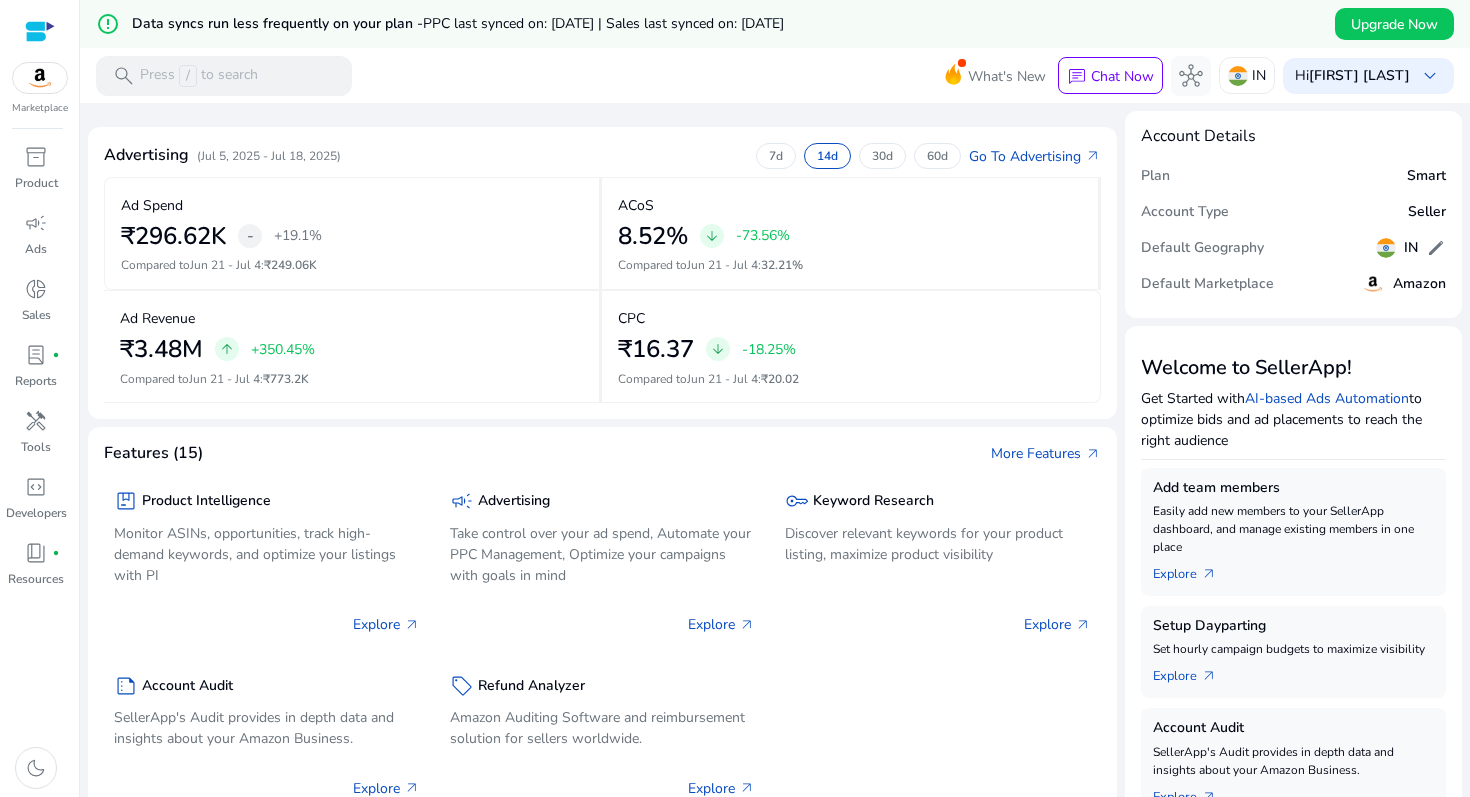 click on "Data syncs run less frequently on your plan -  PPC last synced on: Jul 19, 2025 | Sales last synced on: Jul 18, 2025" at bounding box center (458, 24) 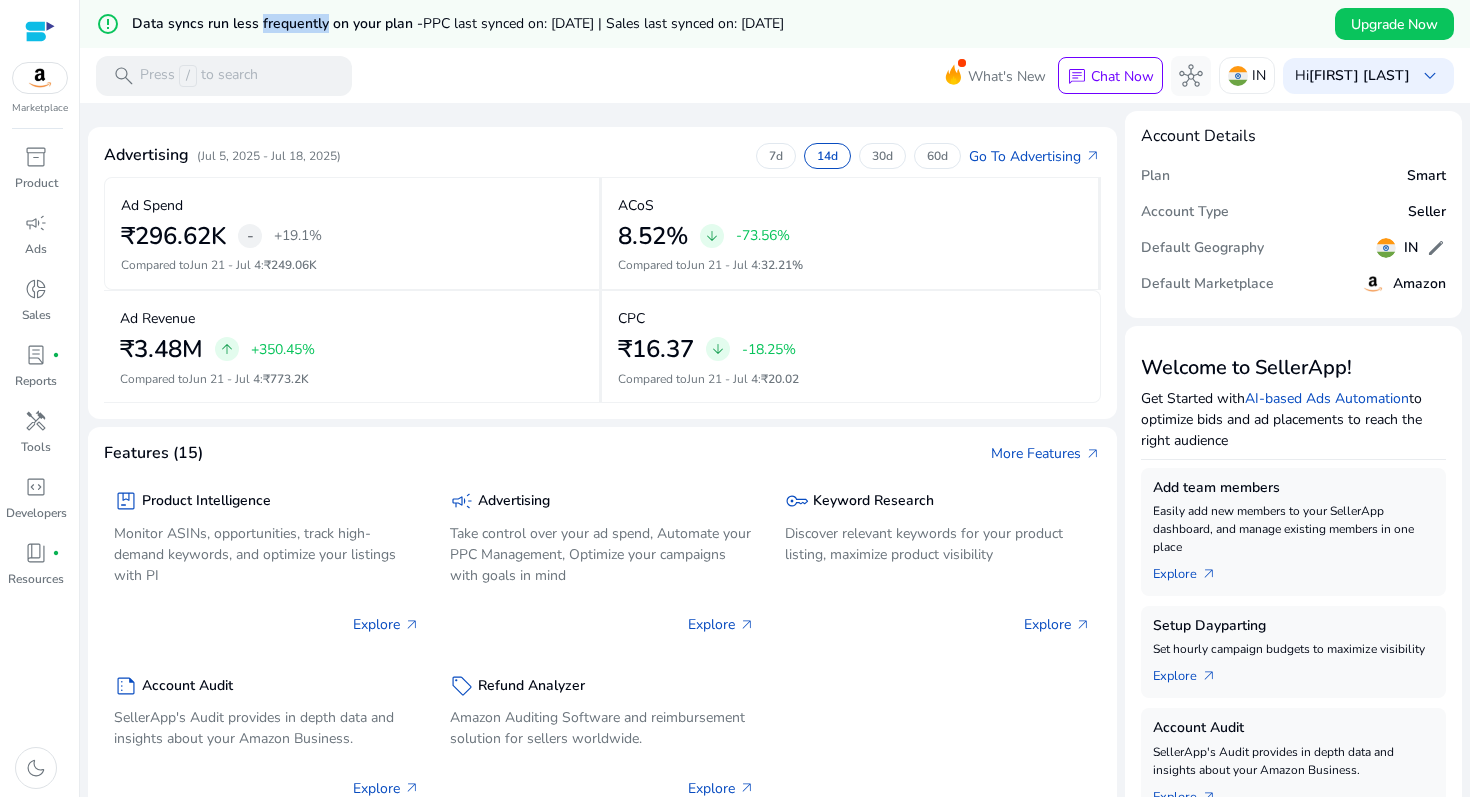 click on "PPC last synced on: [DATE] | Sales last synced on: [DATE]" at bounding box center [603, 23] 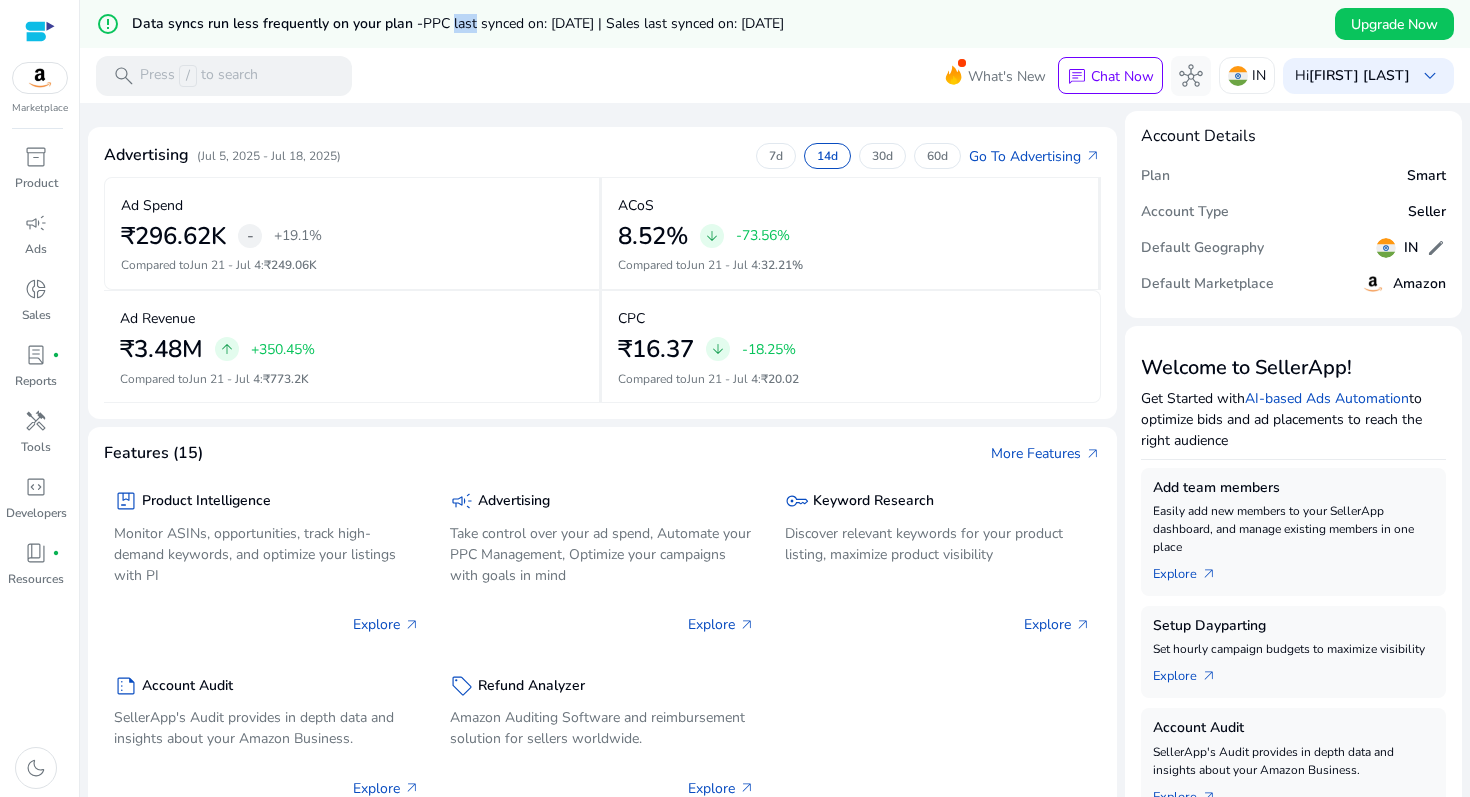 click on "PPC last synced on: [DATE] | Sales last synced on: [DATE]" at bounding box center (603, 23) 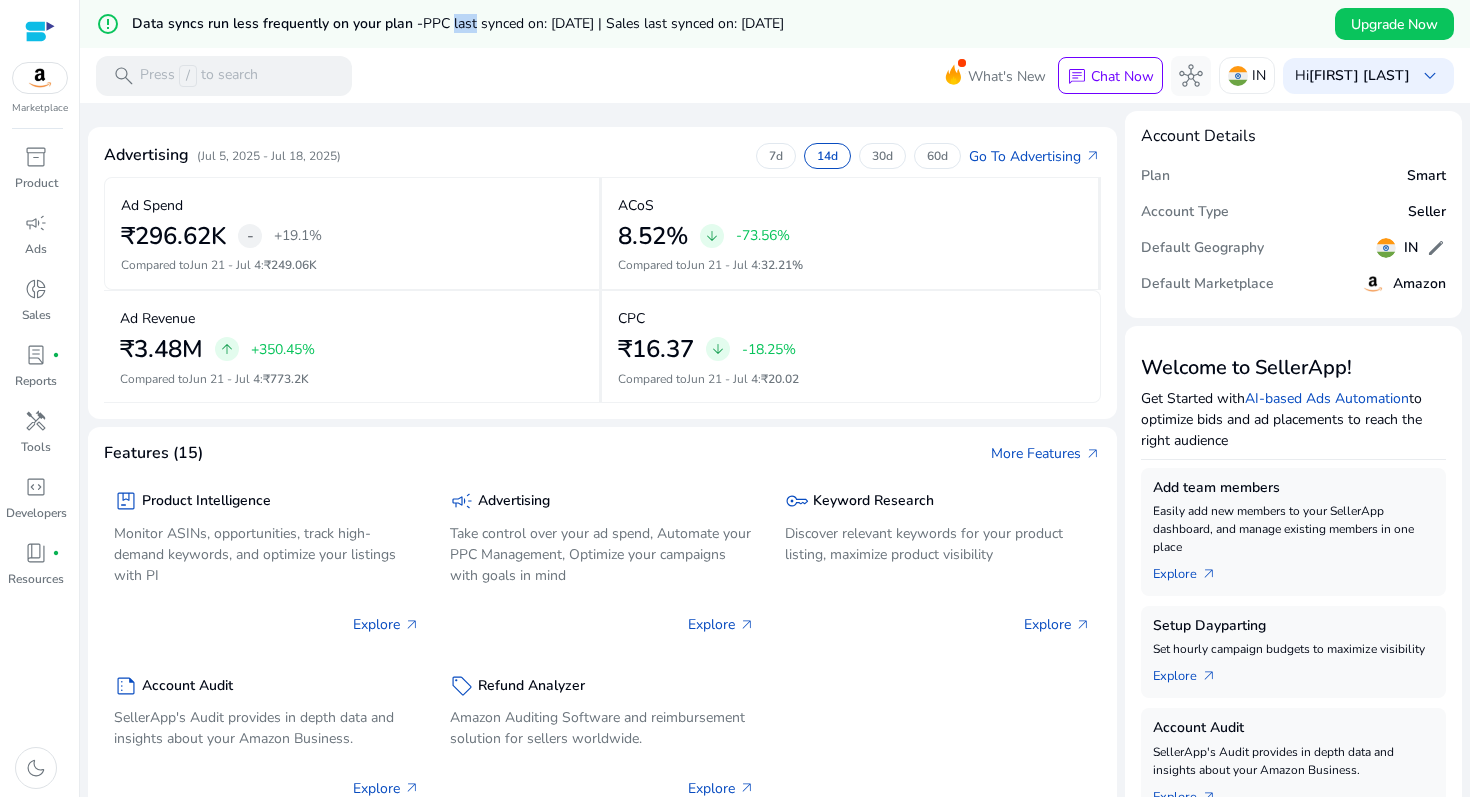 click on "PPC last synced on: [DATE] | Sales last synced on: [DATE]" at bounding box center (603, 23) 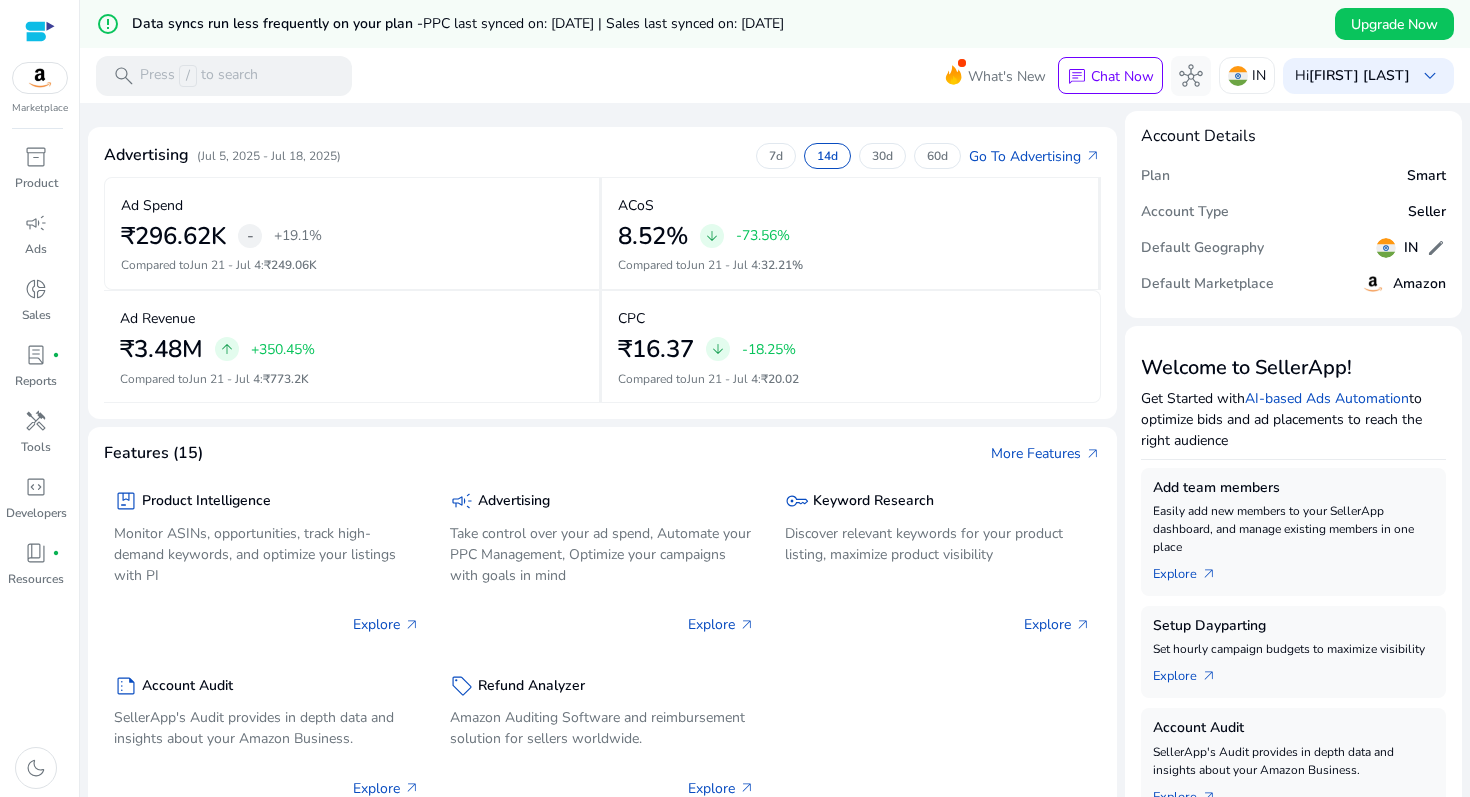 click on "PPC last synced on: [DATE] | Sales last synced on: [DATE]" at bounding box center (603, 23) 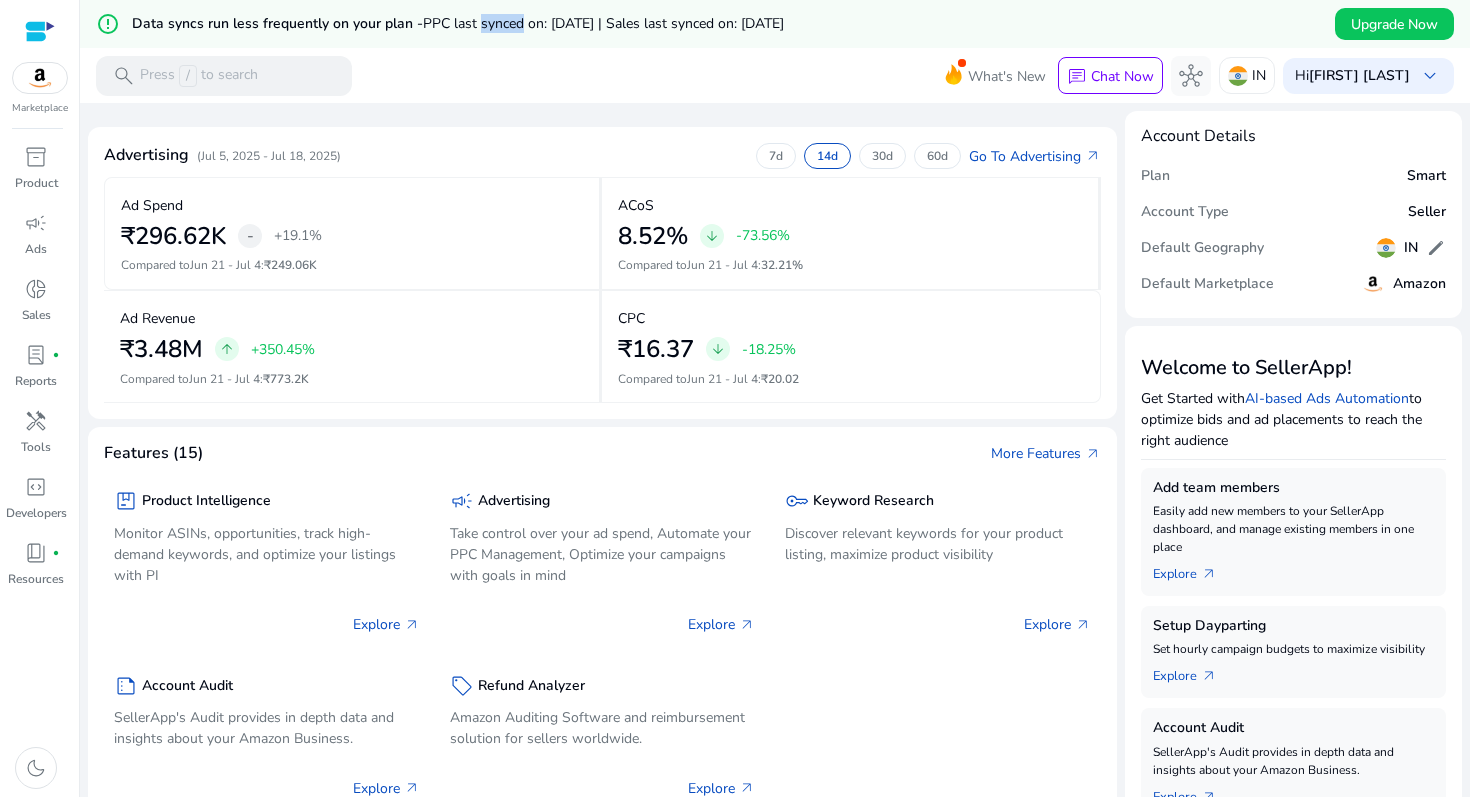 click on "PPC last synced on: [DATE] | Sales last synced on: [DATE]" at bounding box center [603, 23] 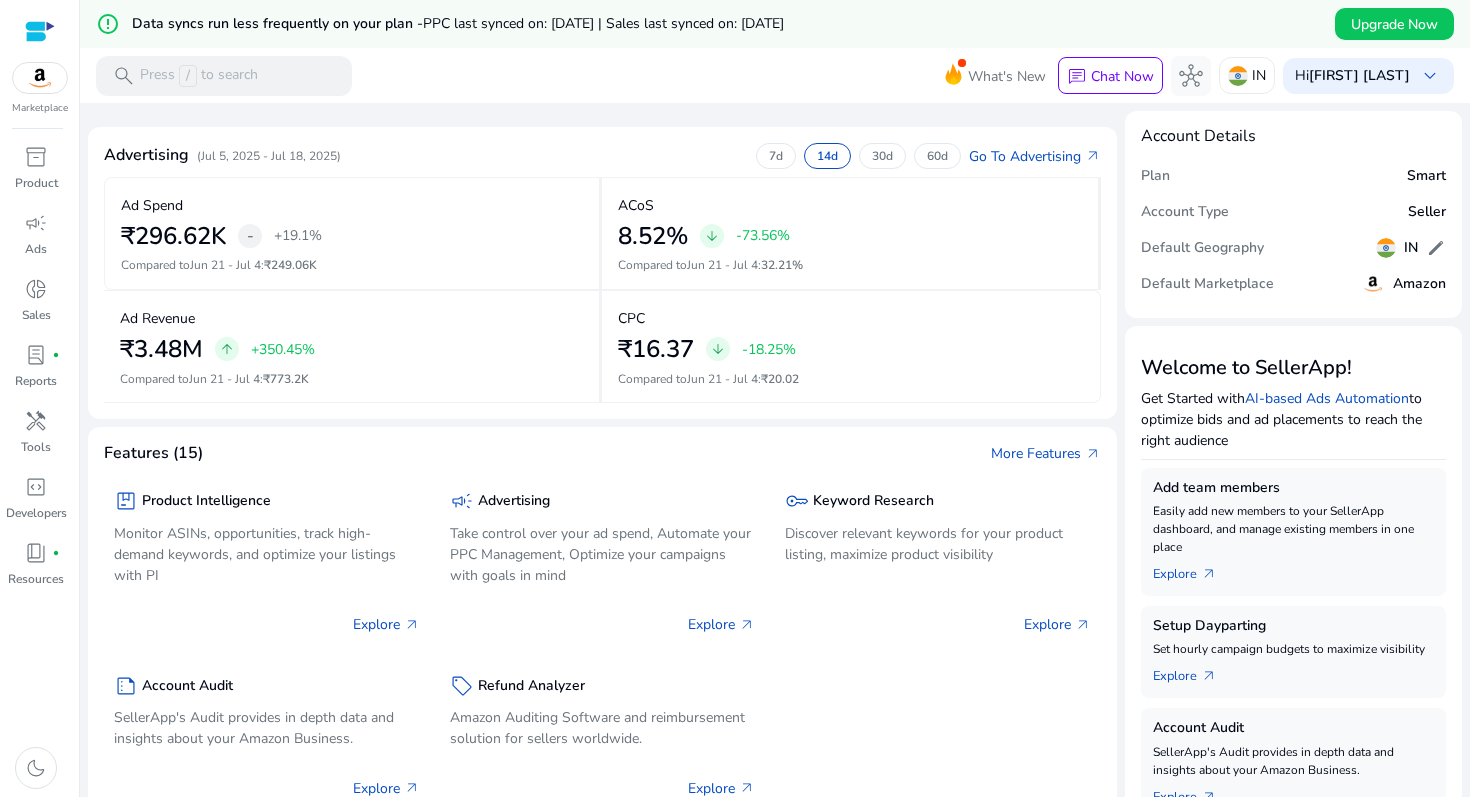 click on "PPC last synced on: [DATE] | Sales last synced on: [DATE]" at bounding box center [603, 23] 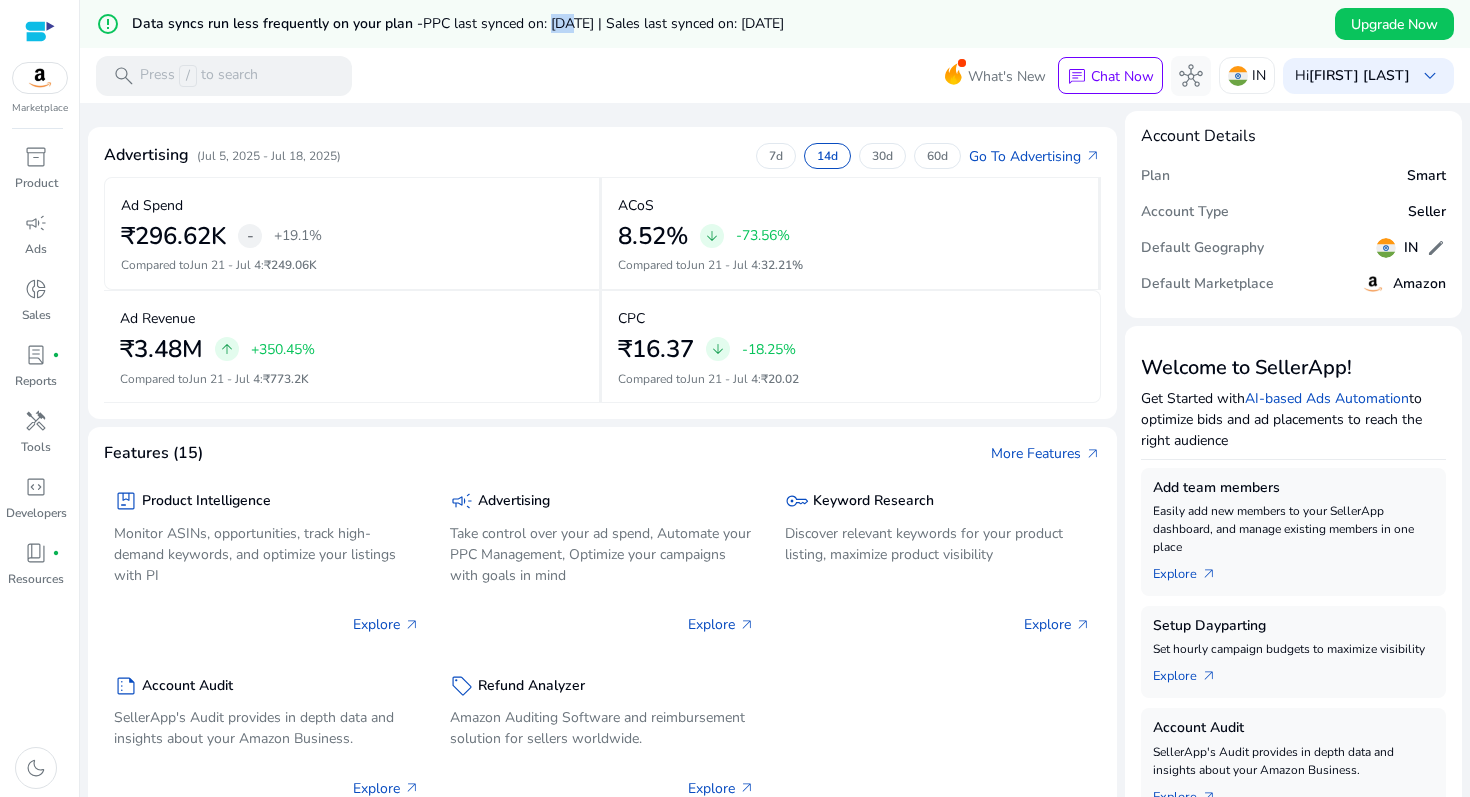click on "PPC last synced on: [DATE] | Sales last synced on: [DATE]" at bounding box center [603, 23] 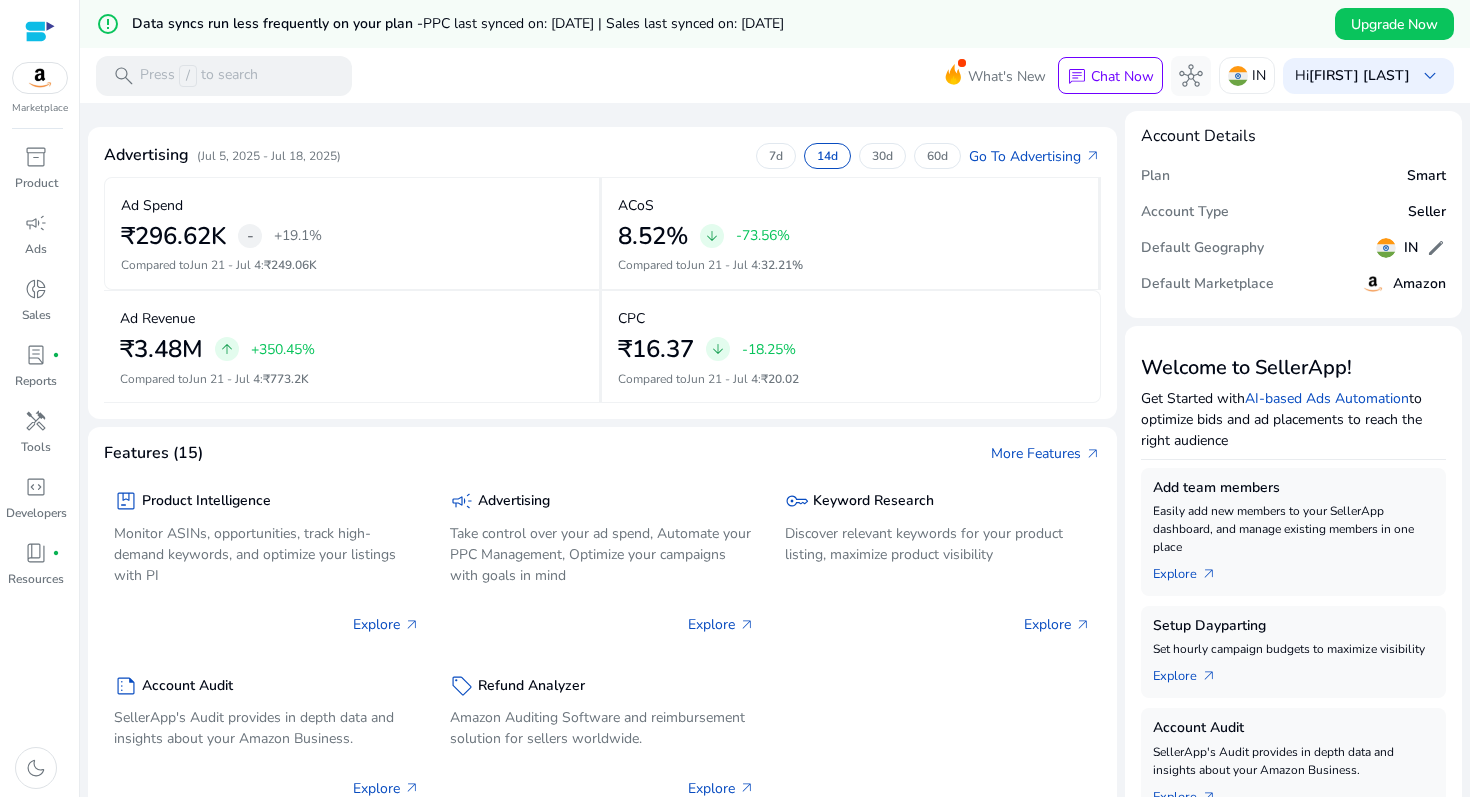 click on "PPC last synced on: [DATE] | Sales last synced on: [DATE]" at bounding box center [603, 23] 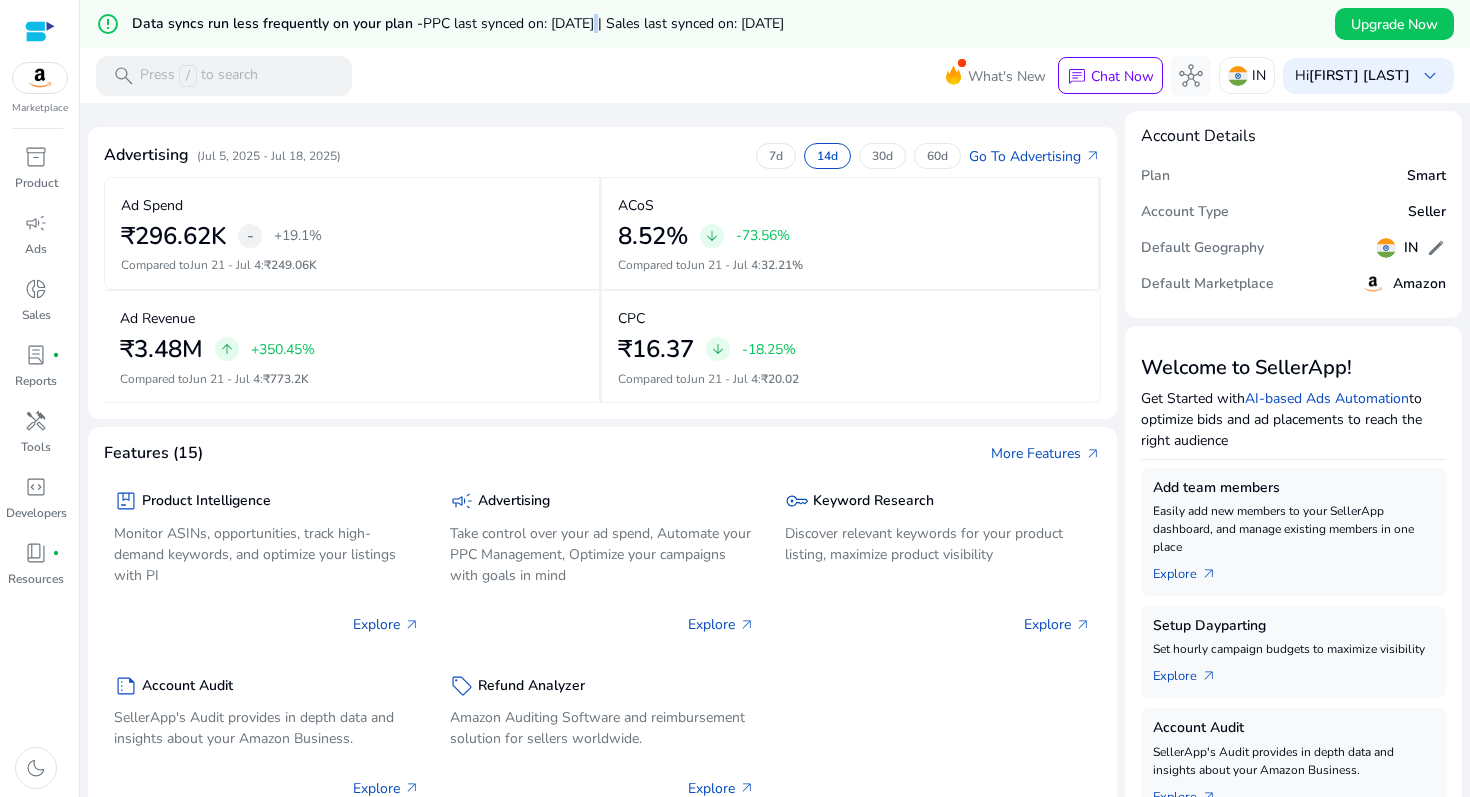 click on "PPC last synced on: [DATE] | Sales last synced on: [DATE]" at bounding box center (603, 23) 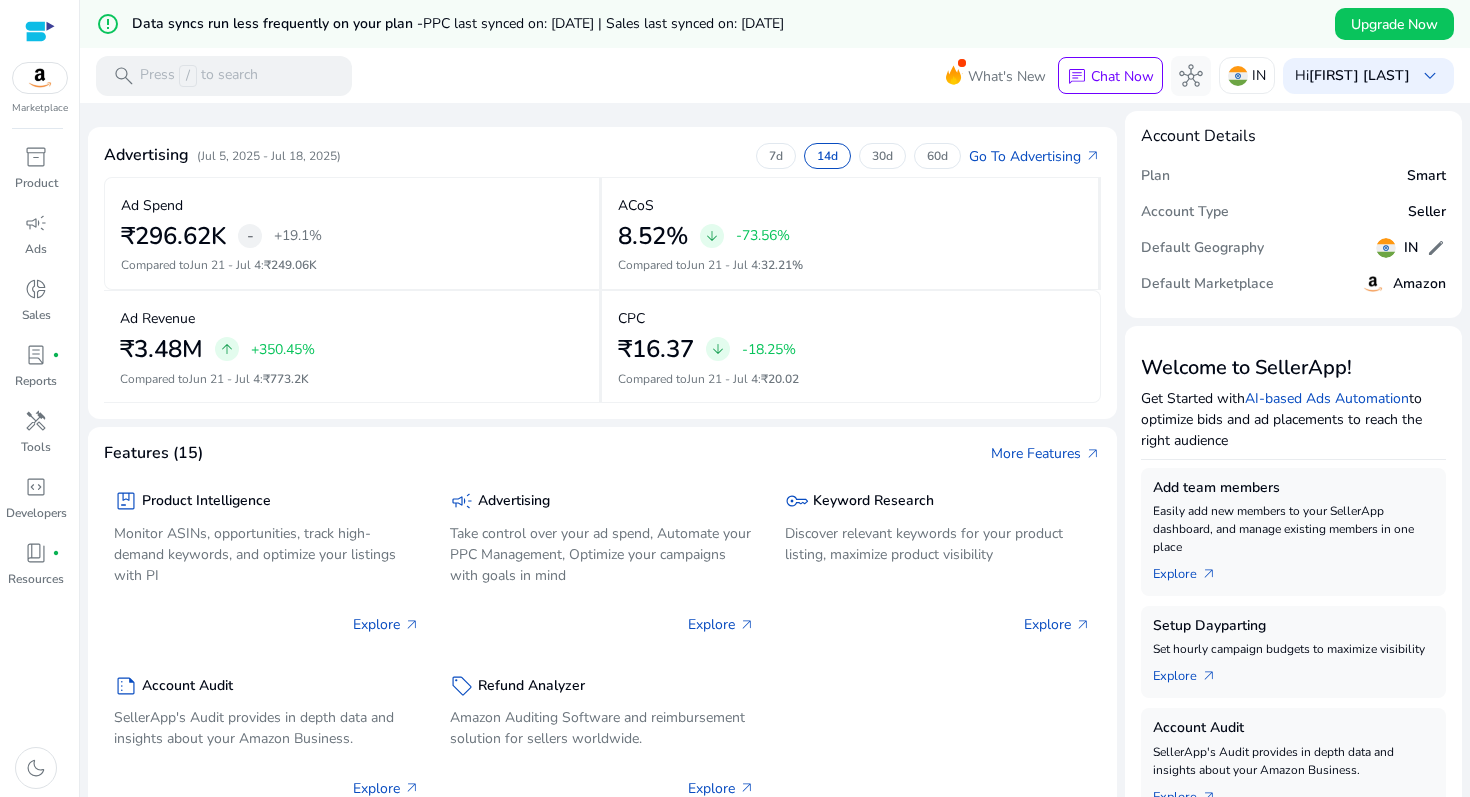 click on "PPC last synced on: [DATE] | Sales last synced on: [DATE]" at bounding box center [603, 23] 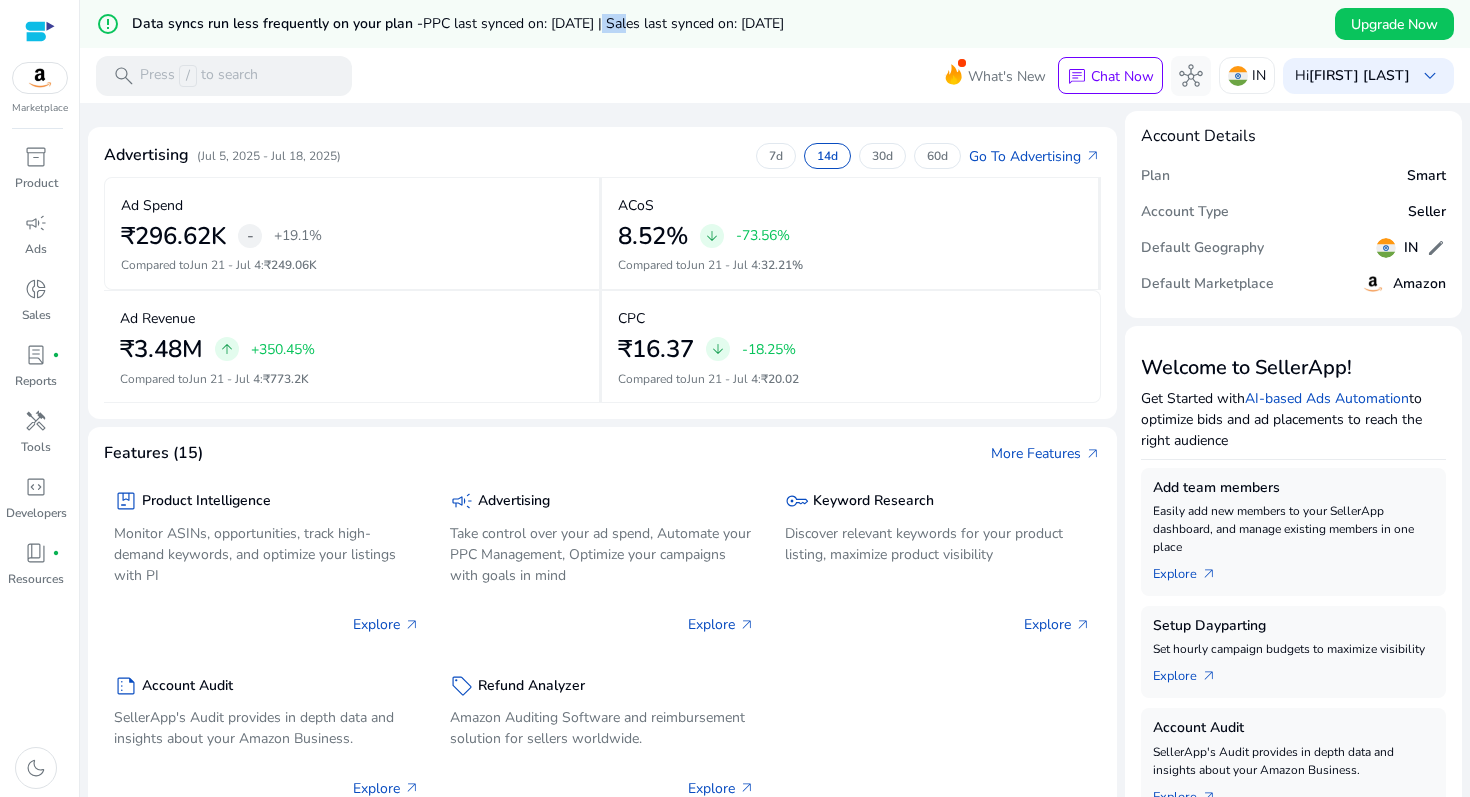 click on "PPC last synced on: [DATE] | Sales last synced on: [DATE]" at bounding box center [603, 23] 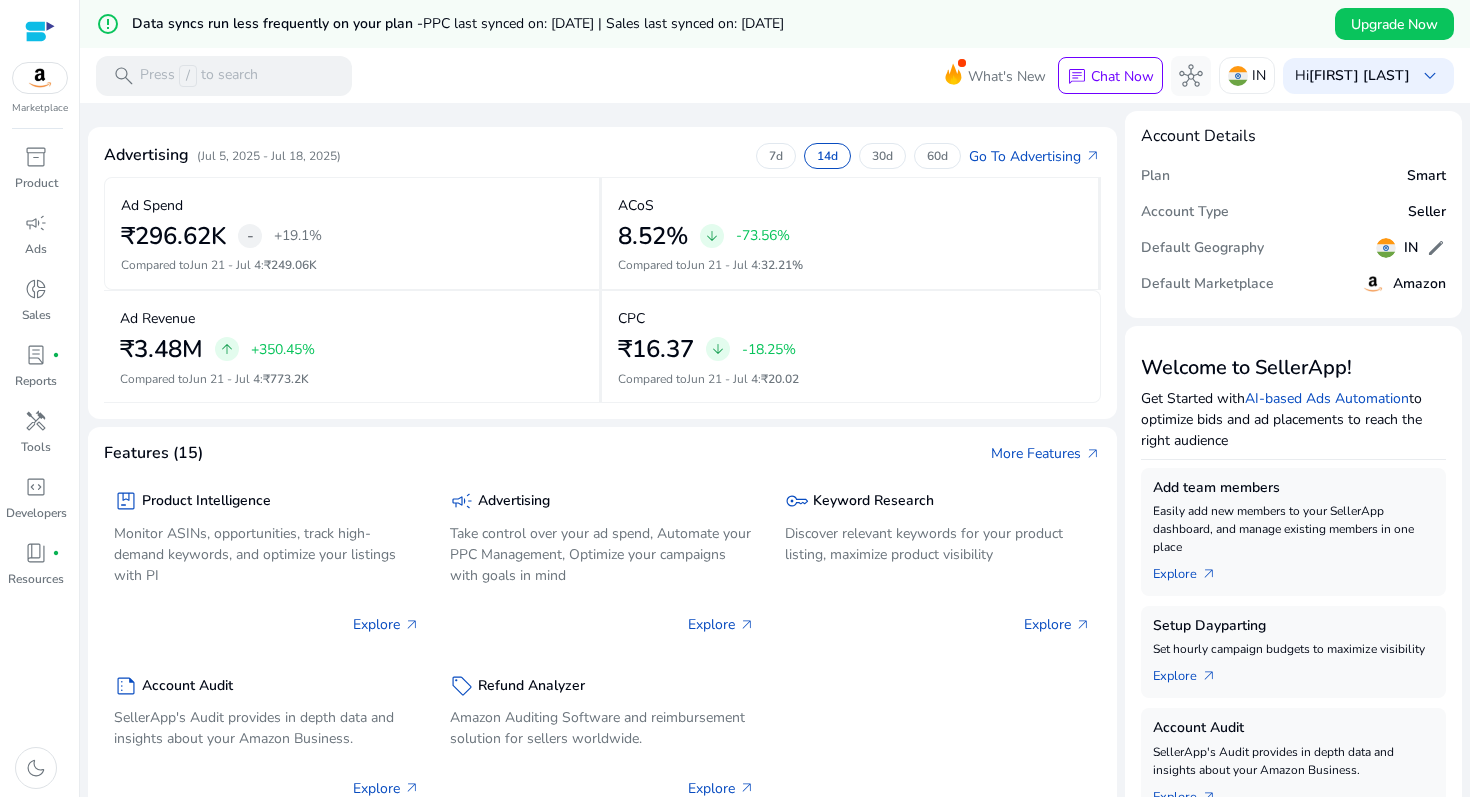 click on "PPC last synced on: [DATE] | Sales last synced on: [DATE]" at bounding box center [603, 23] 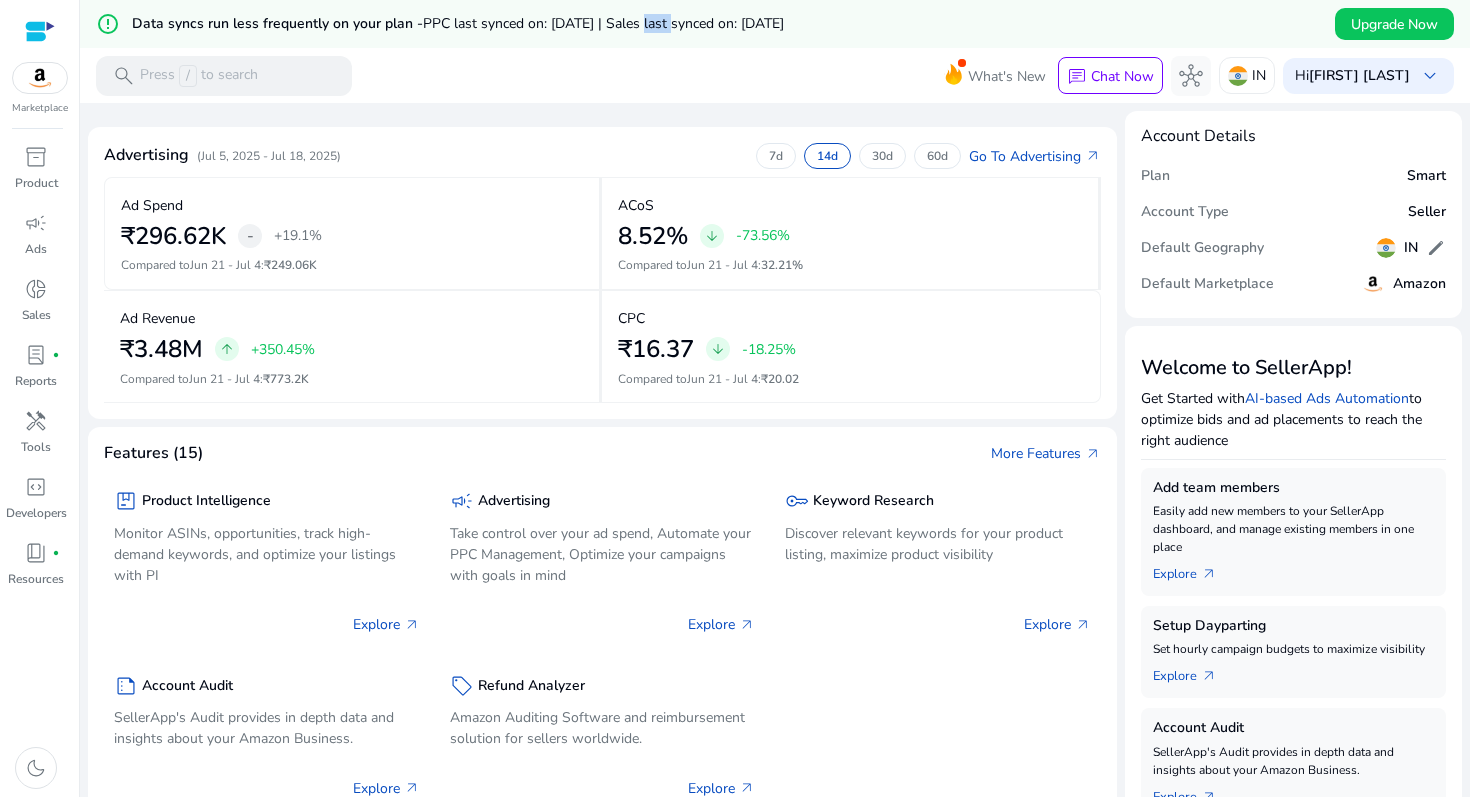 click on "PPC last synced on: [DATE] | Sales last synced on: [DATE]" at bounding box center [603, 23] 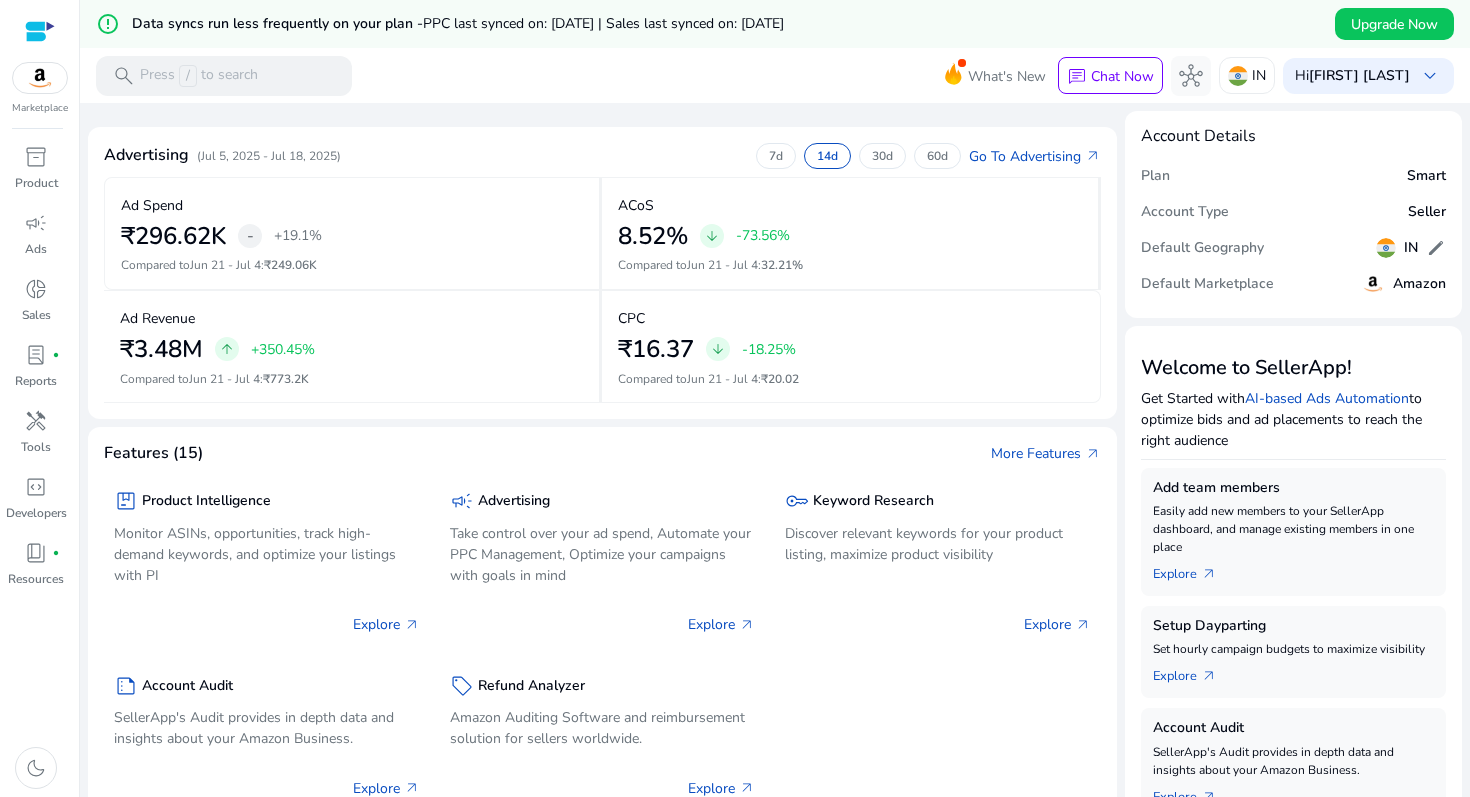 click on "PPC last synced on: [DATE] | Sales last synced on: [DATE]" at bounding box center (603, 23) 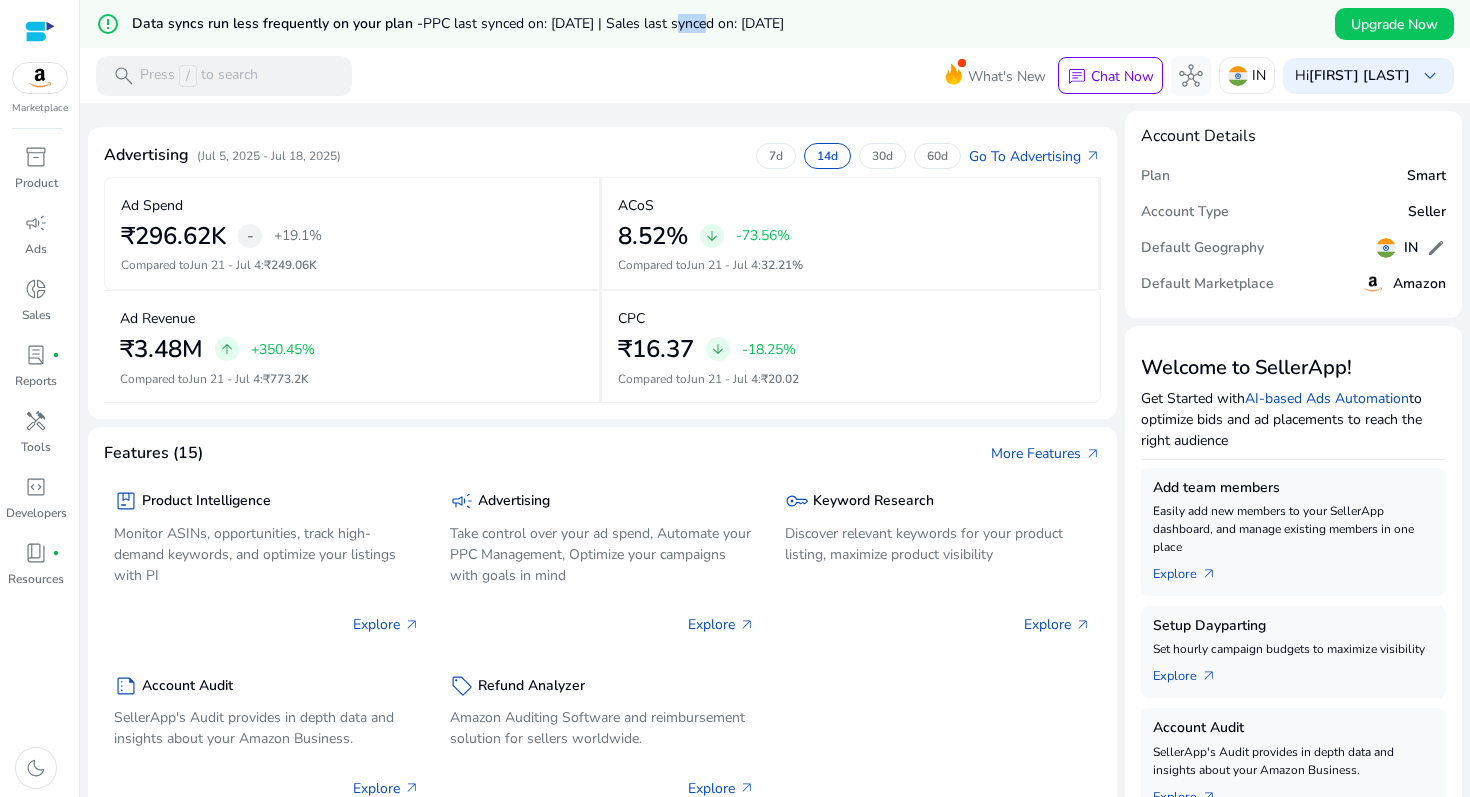 drag, startPoint x: 772, startPoint y: 24, endPoint x: 846, endPoint y: 33, distance: 74.54529 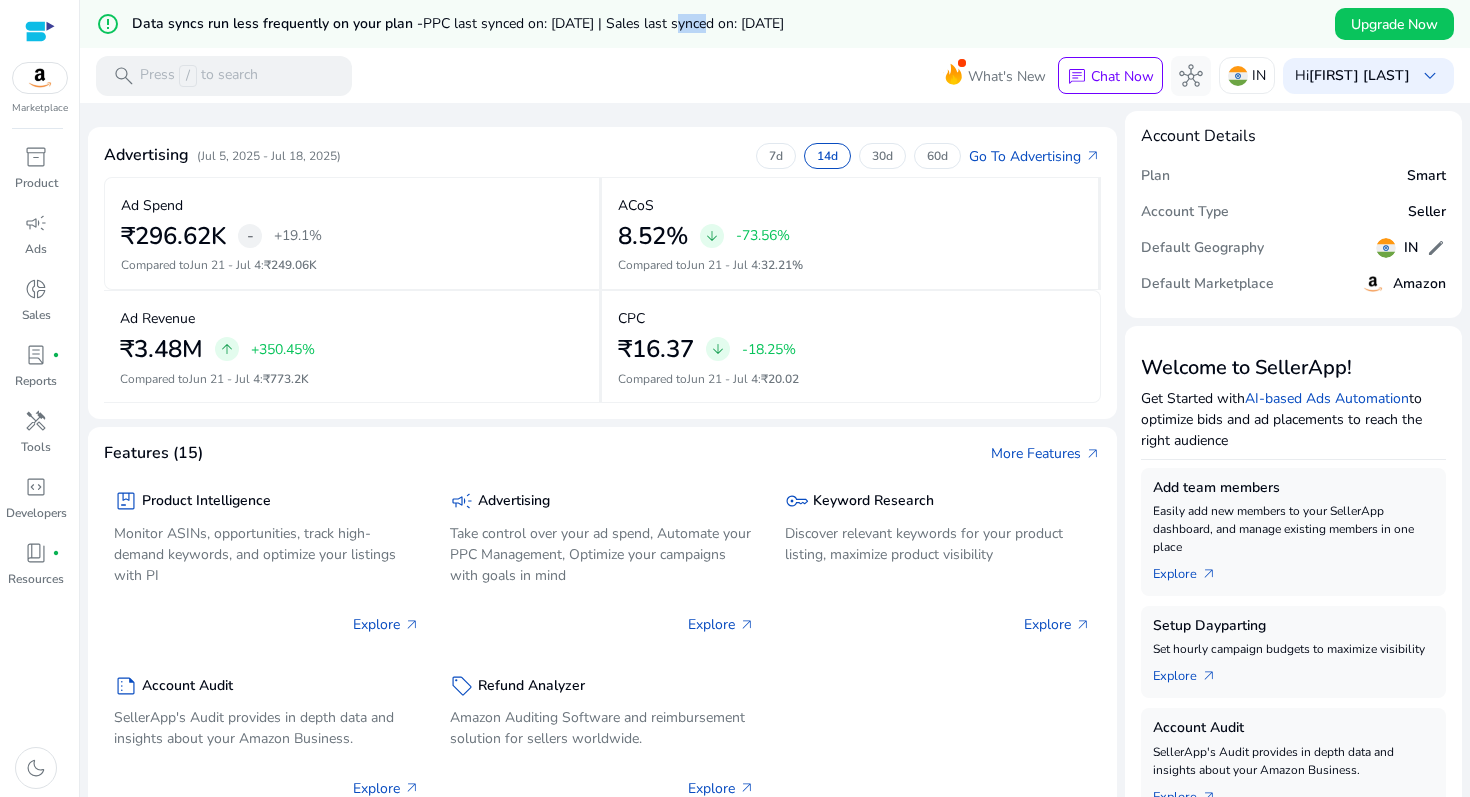 click on "error_outline Data syncs run less frequently on your plan - PPC last synced on: [DATE] | Sales last synced on: [DATE] Upgrade Now" at bounding box center (775, 24) 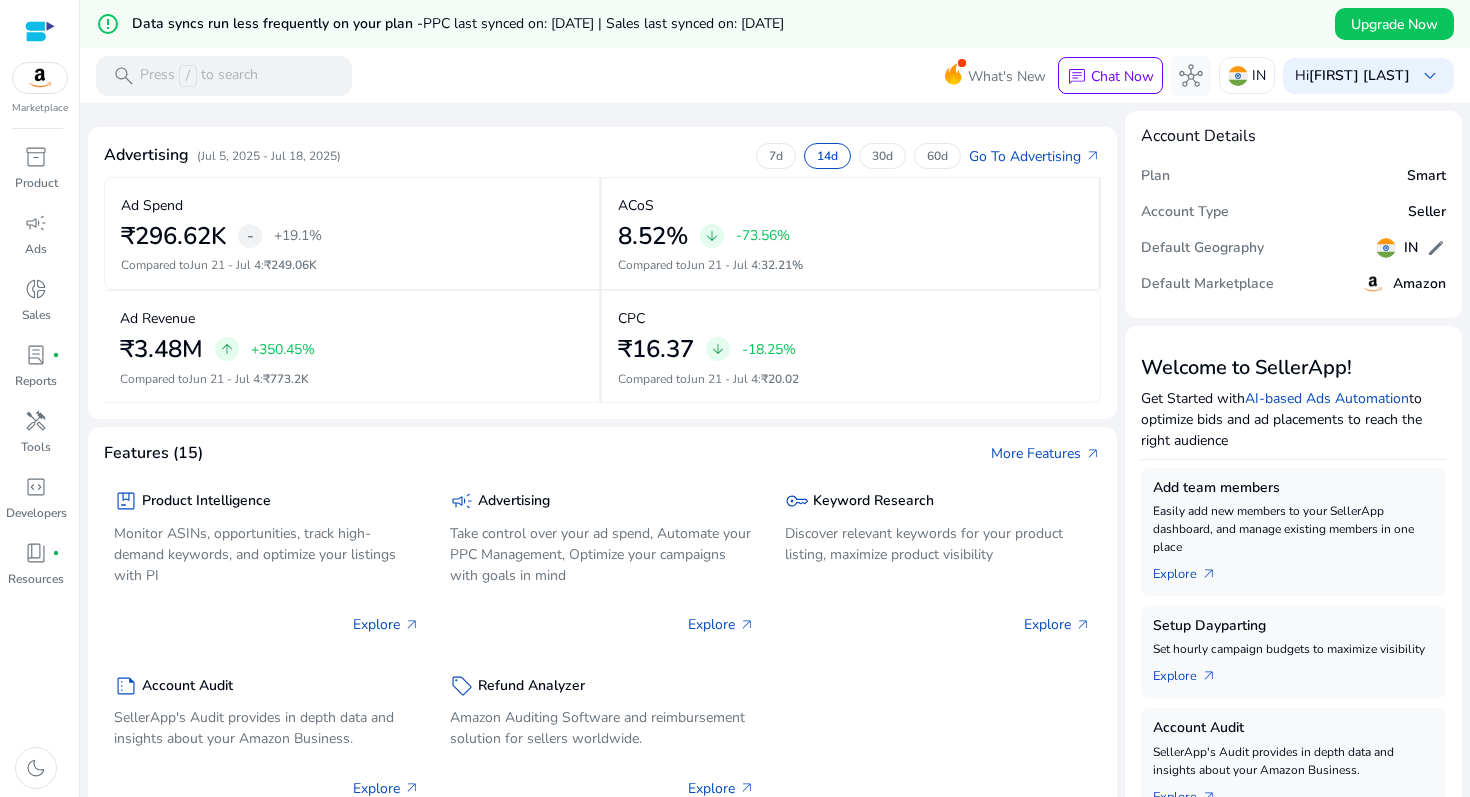 drag, startPoint x: 771, startPoint y: 22, endPoint x: 851, endPoint y: 29, distance: 80.305664 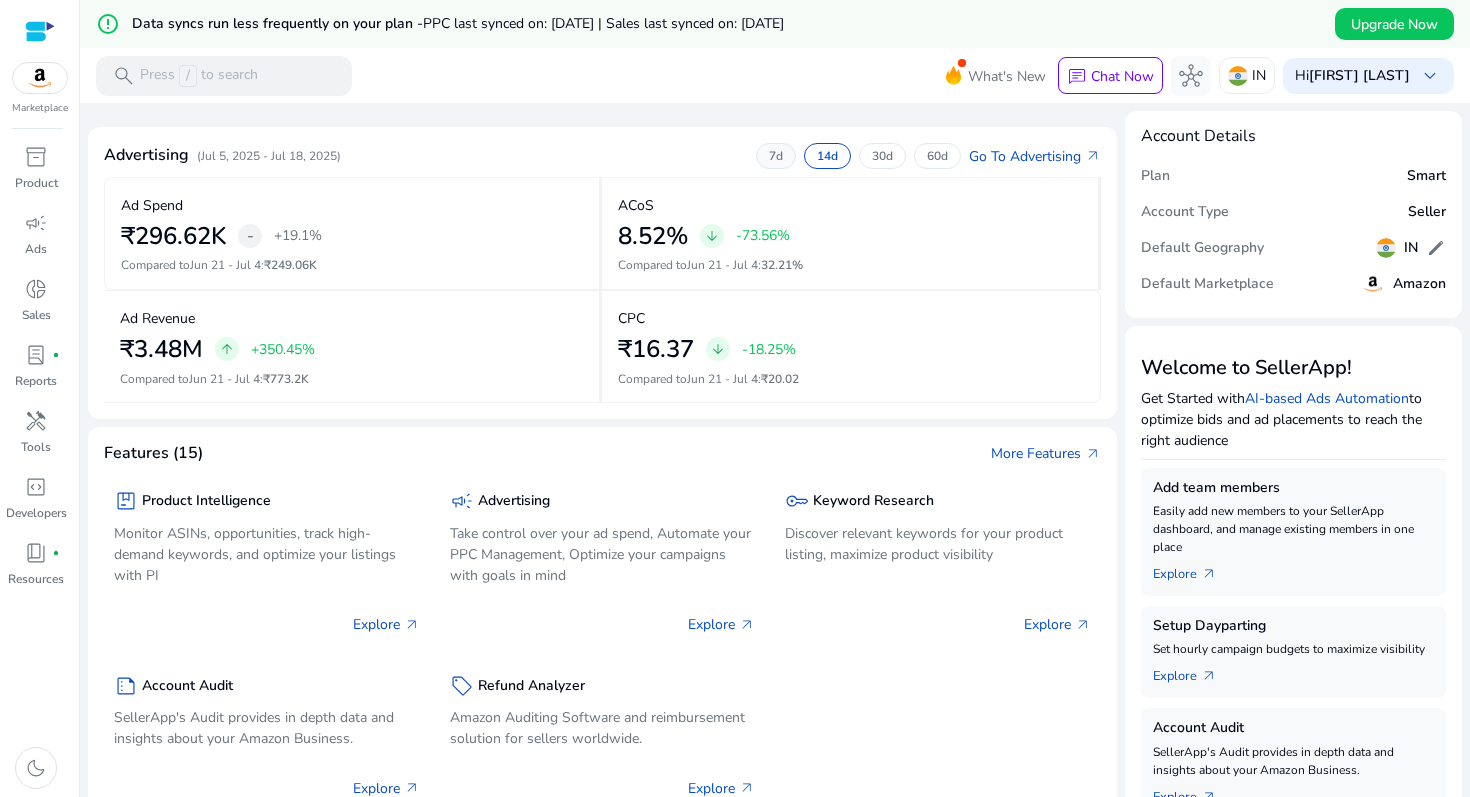 click on "7d" 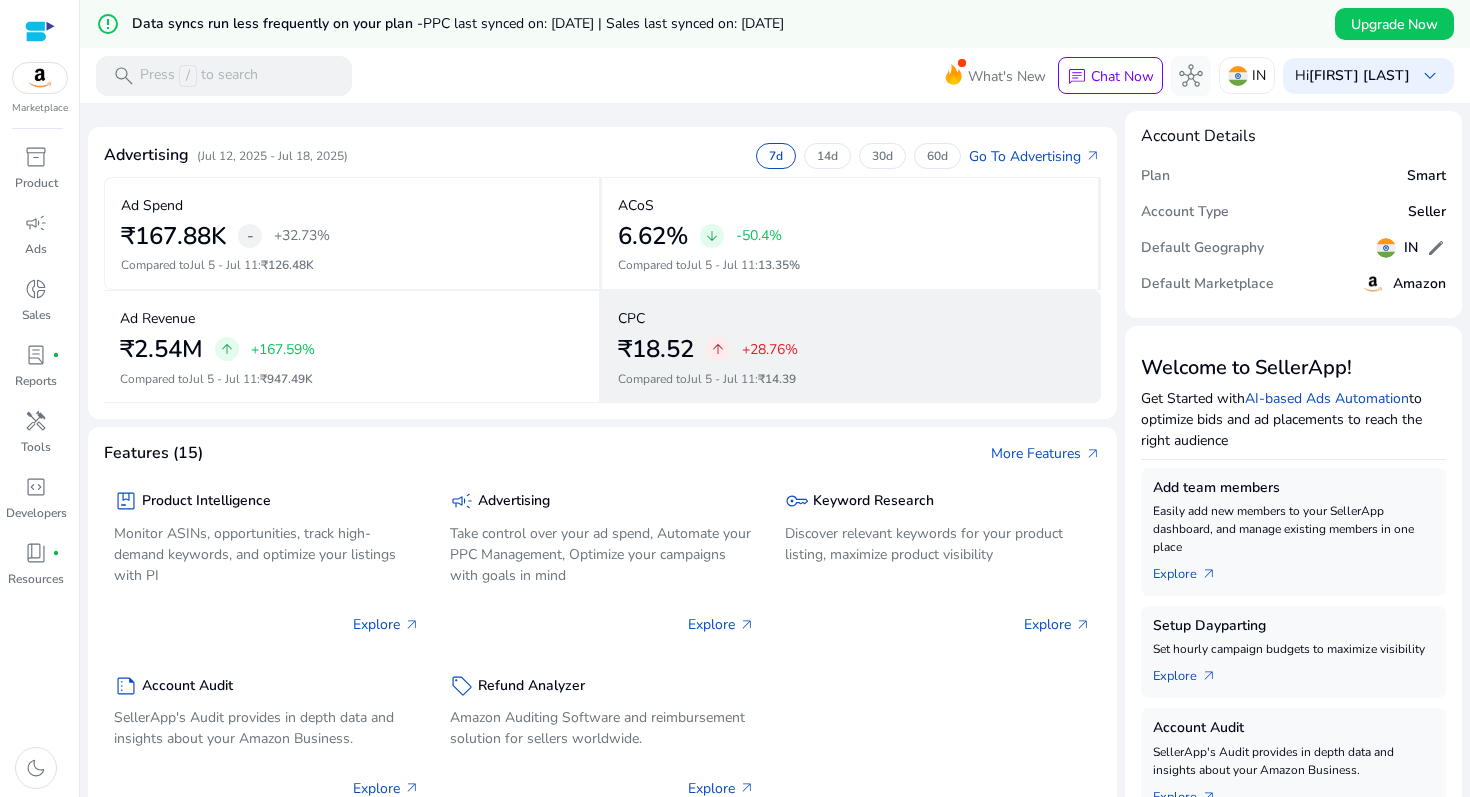 click on "Compared to Jul 5 - Jul 11 : ₹14.39" 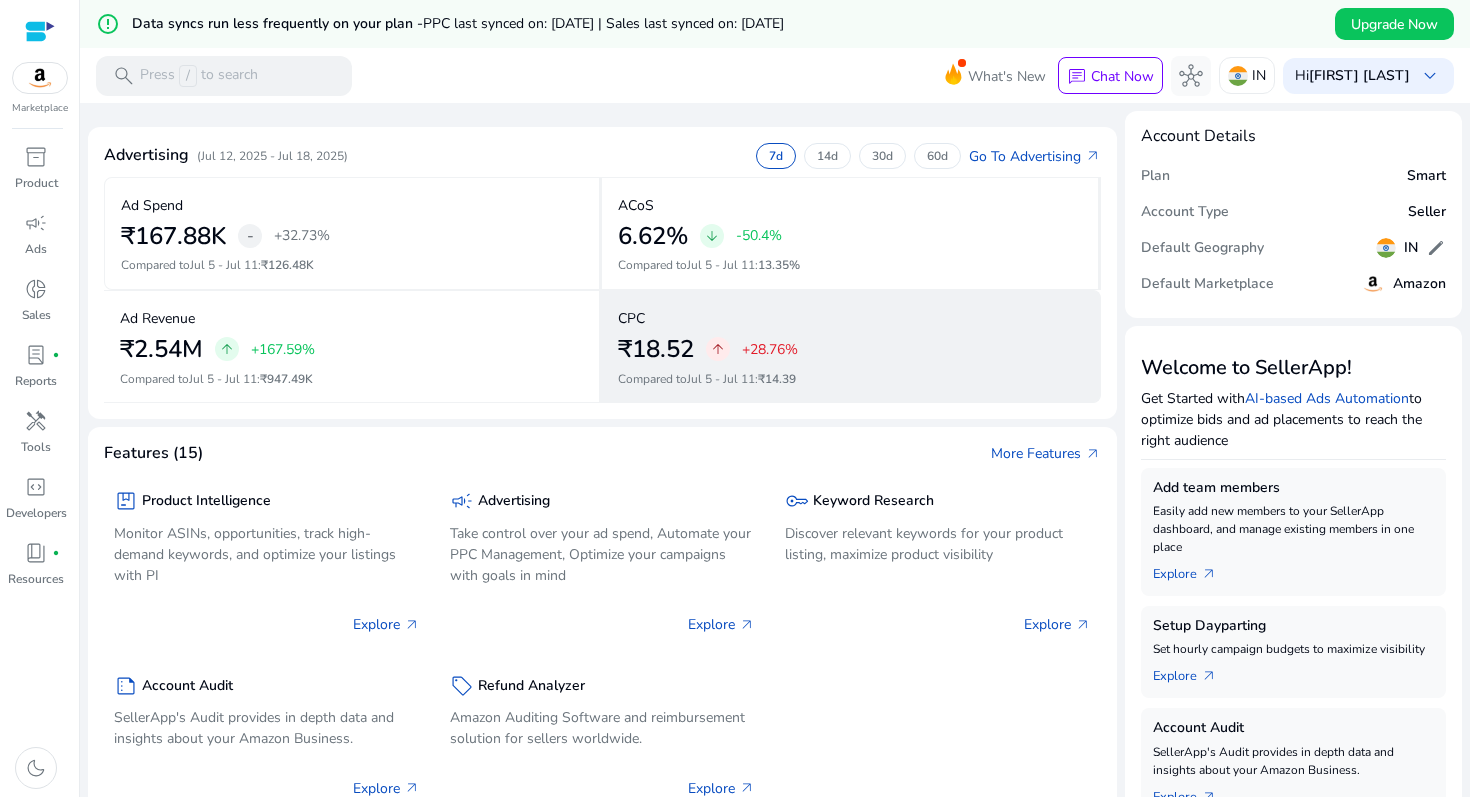 click on "Compared to Jul 5 - Jul 11 : ₹14.39" 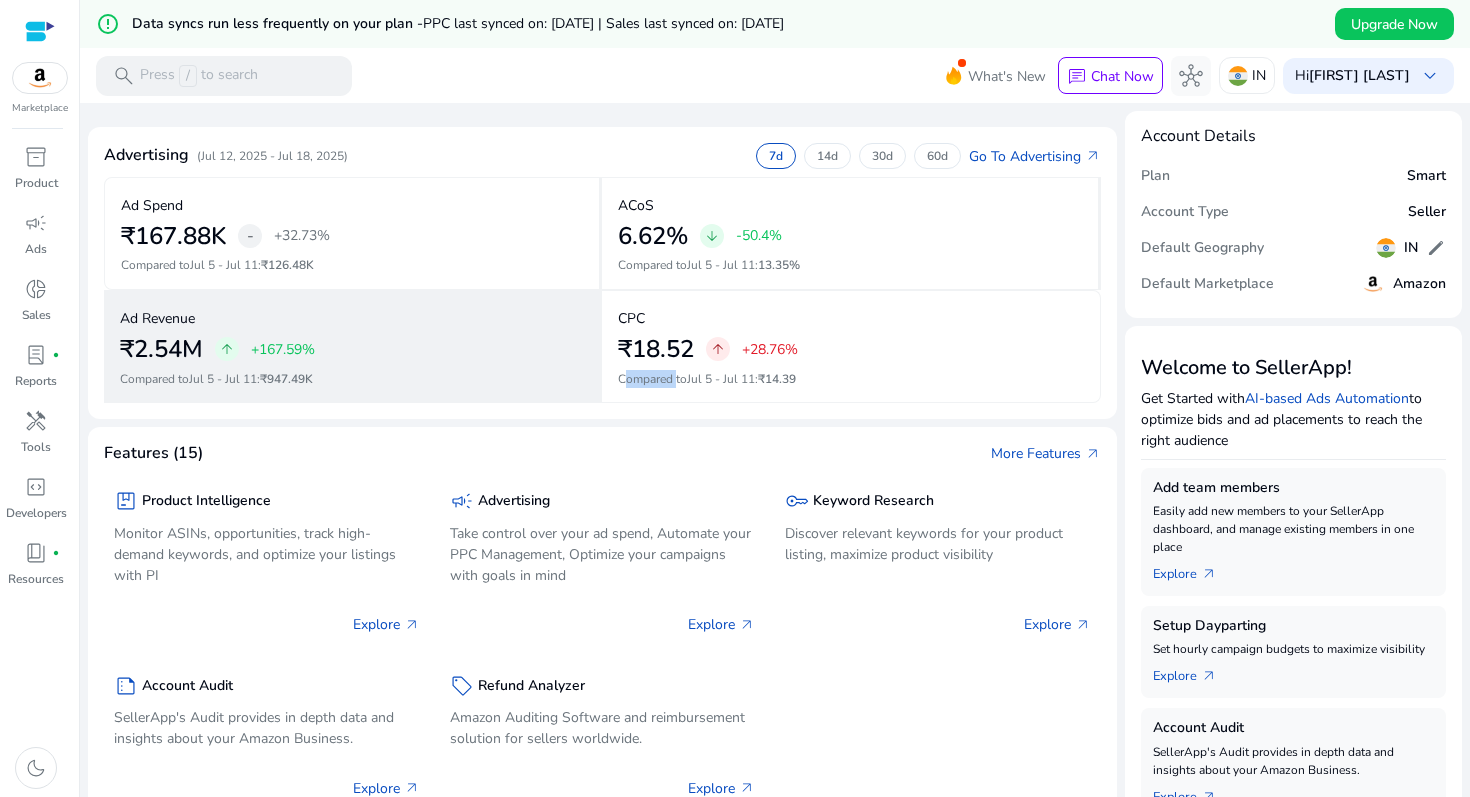 click on "Compared to Jul 5 - Jul 11 : ₹947.49K" 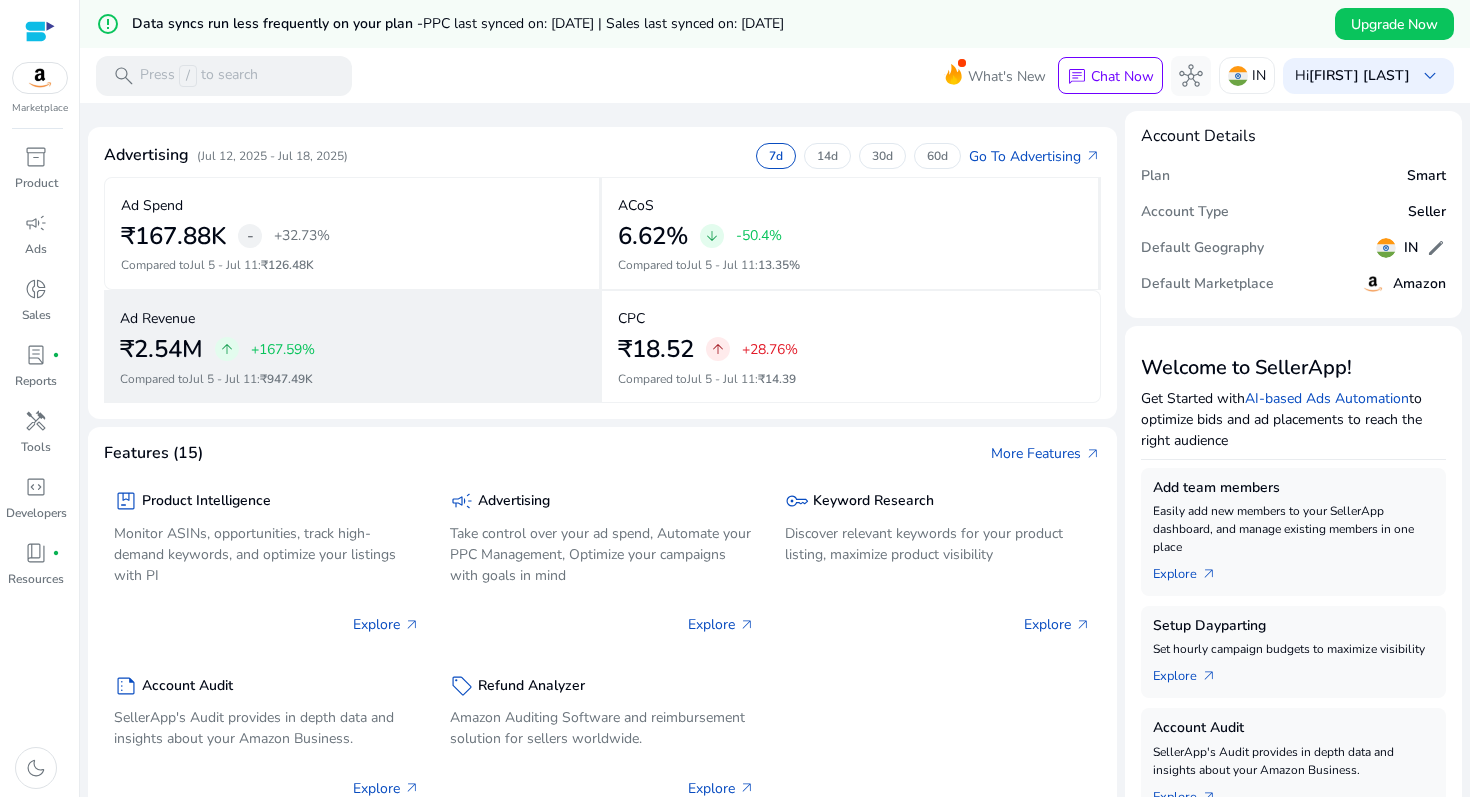 click on "Compared to Jul 5 - Jul 11 : ₹947.49K" 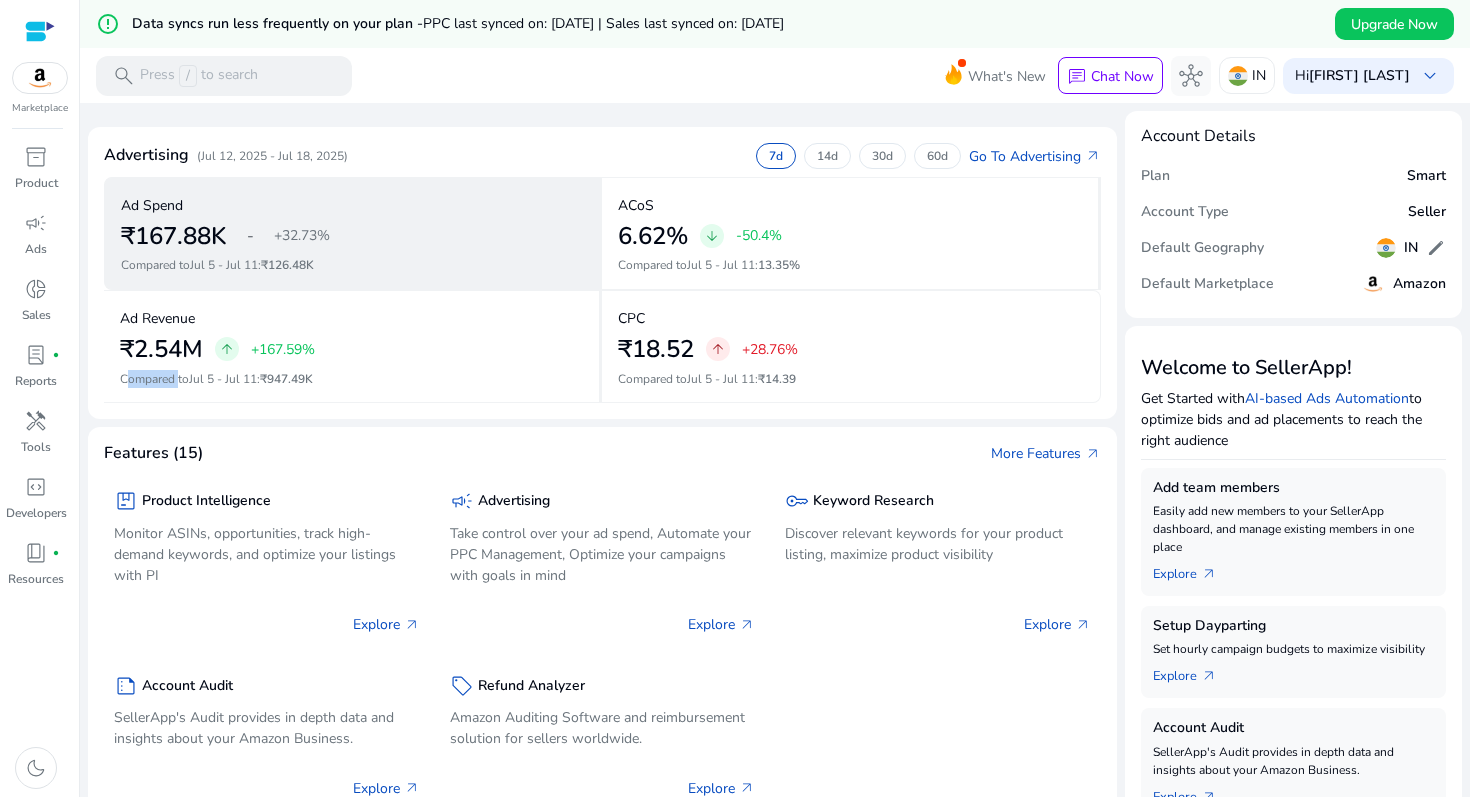 click on "Compared to  Jul 5 - Jul 11 :   ₹126.48K" 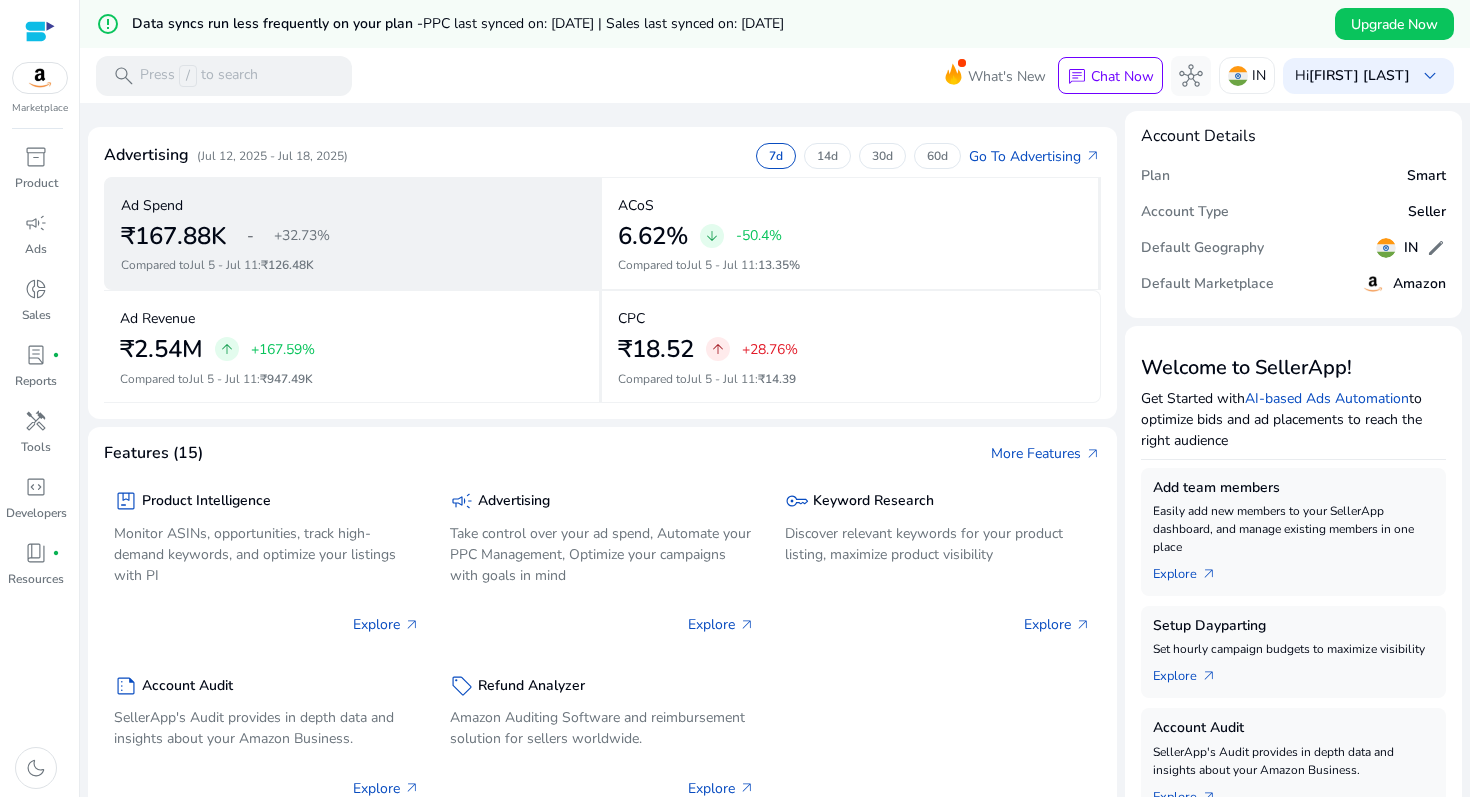 click on "Compared to  Jul 5 - Jul 11 :   ₹126.48K" 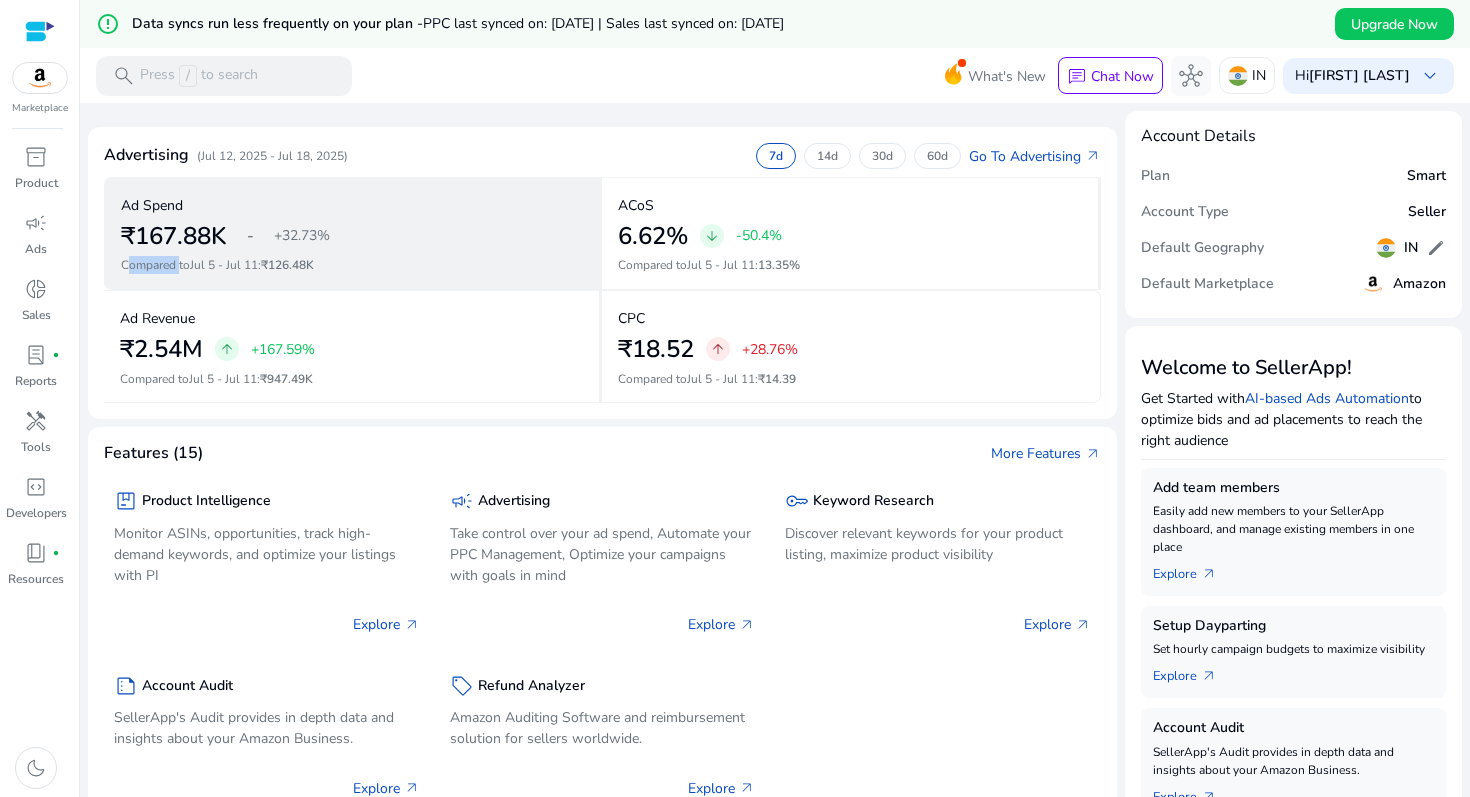 click on "Compared to  Jul 5 - Jul 11 :   ₹126.48K" 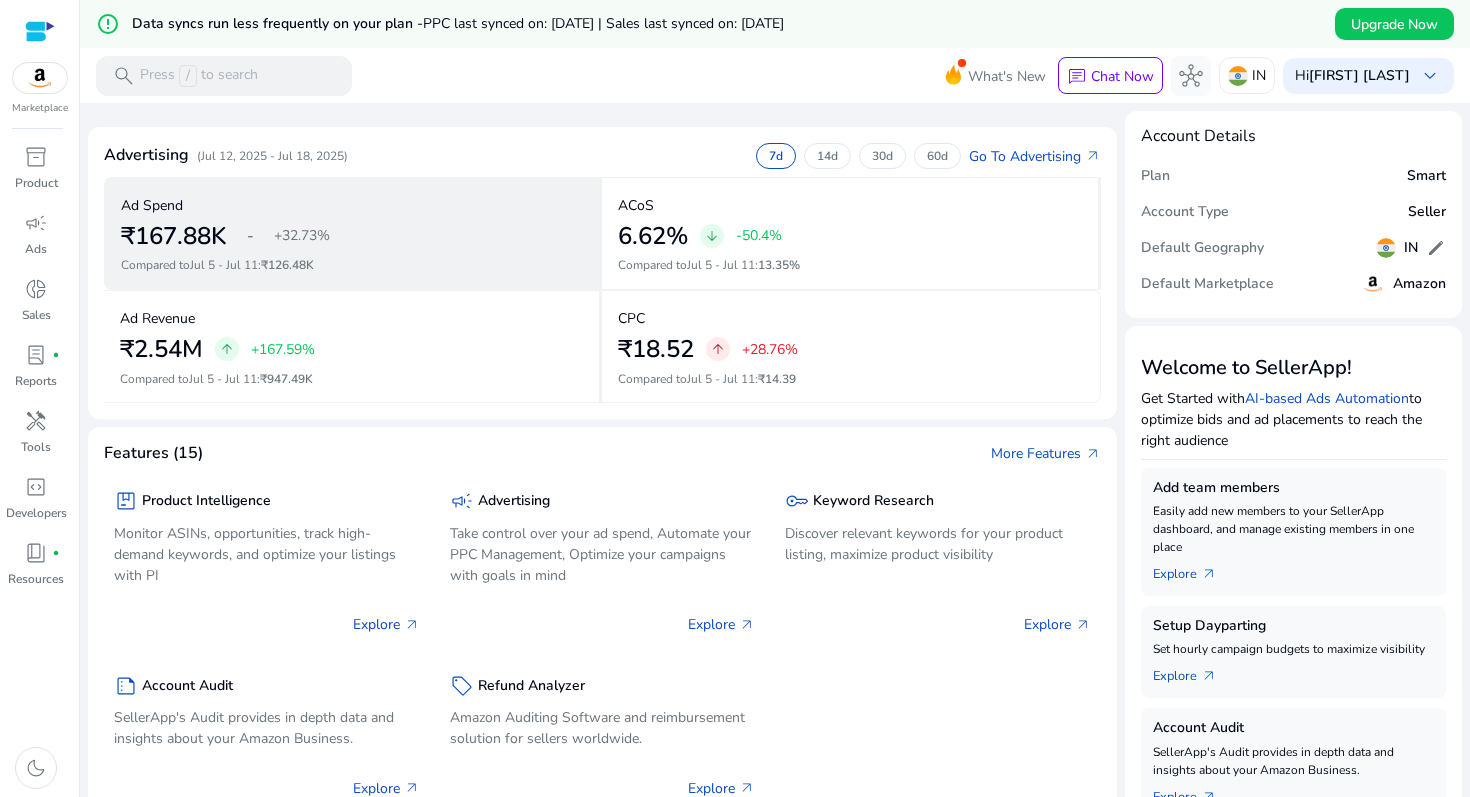 click on "Compared to  Jul 5 - Jul 11 :   ₹126.48K" 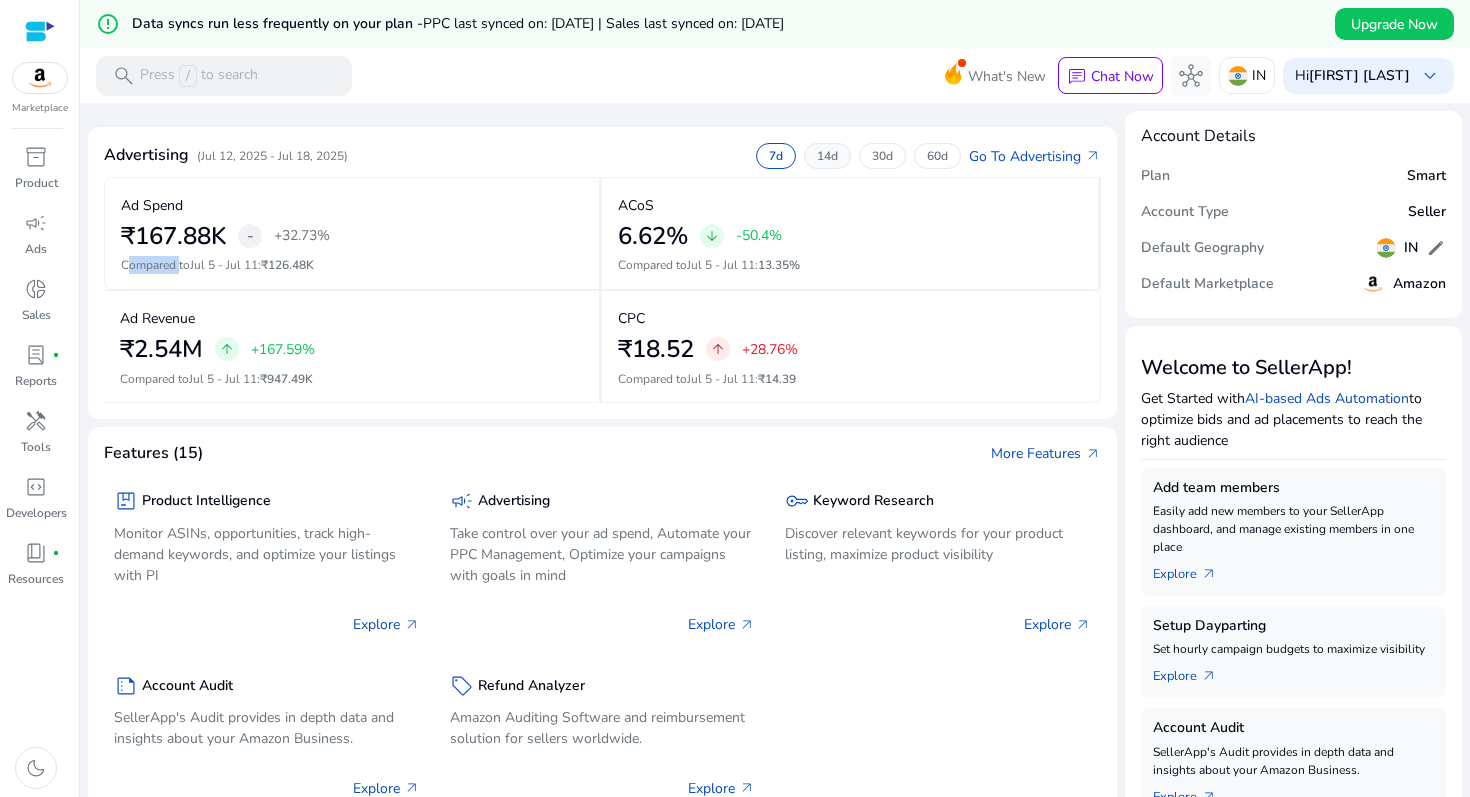 click on "14d" 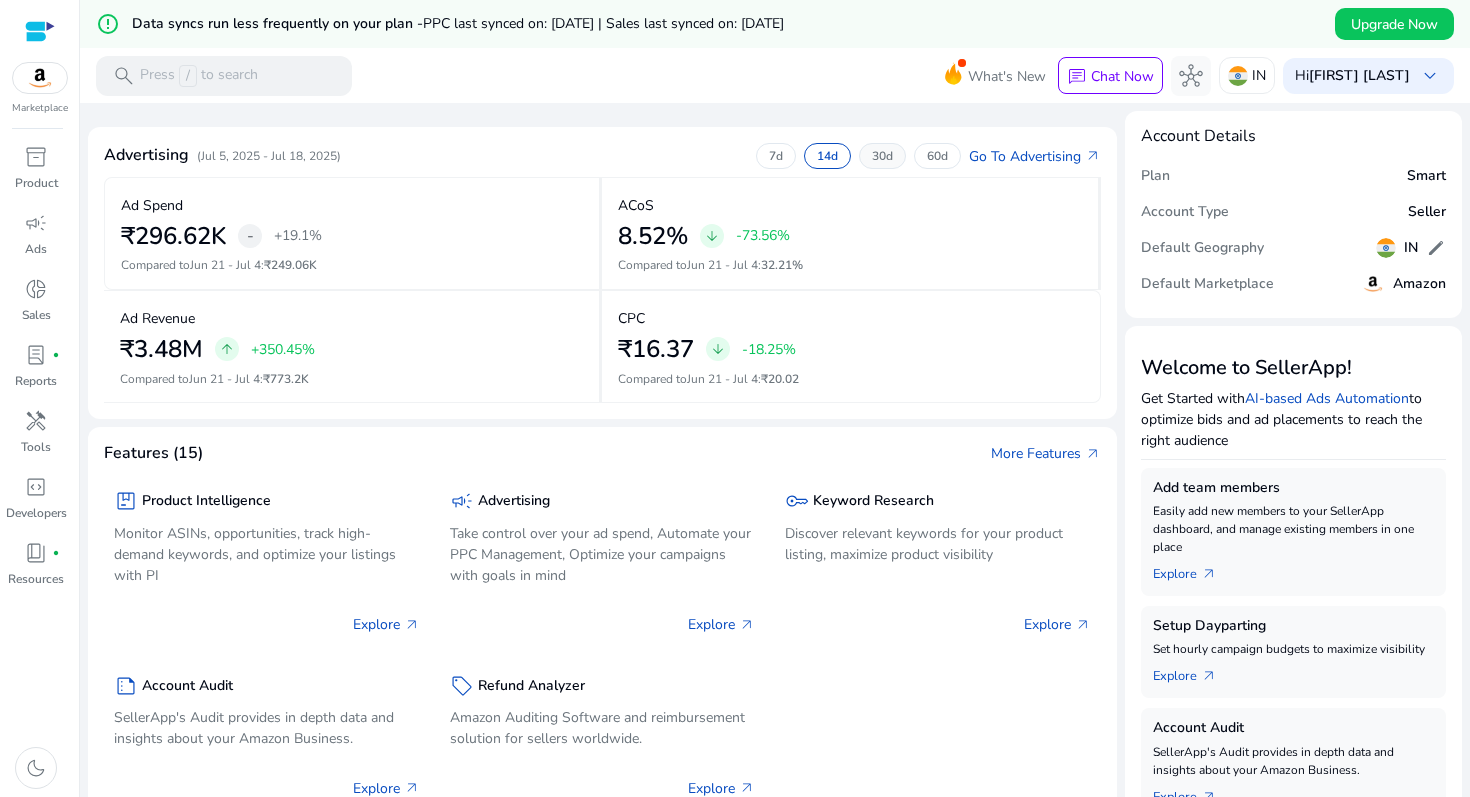click on "30d" 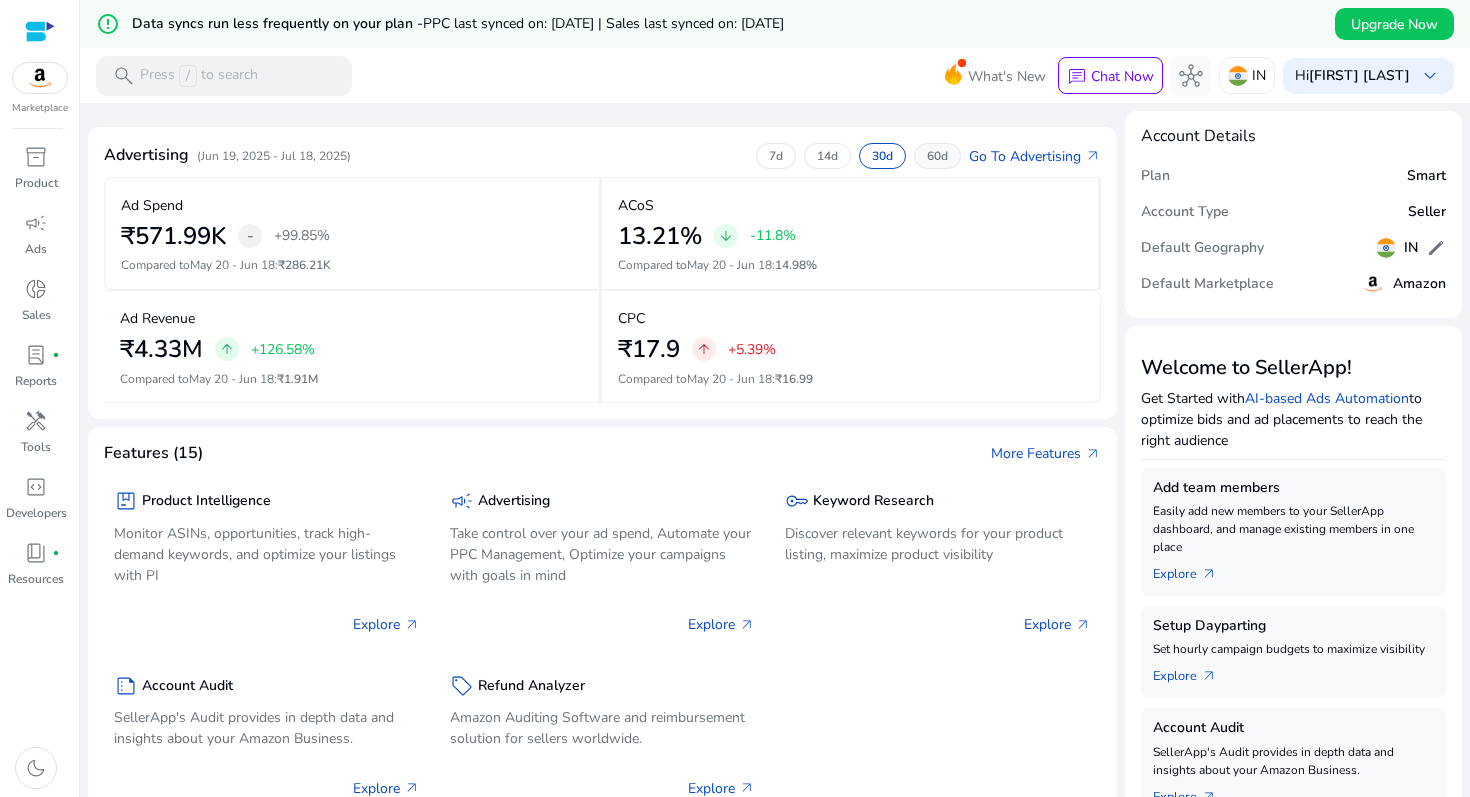 click on "60d" 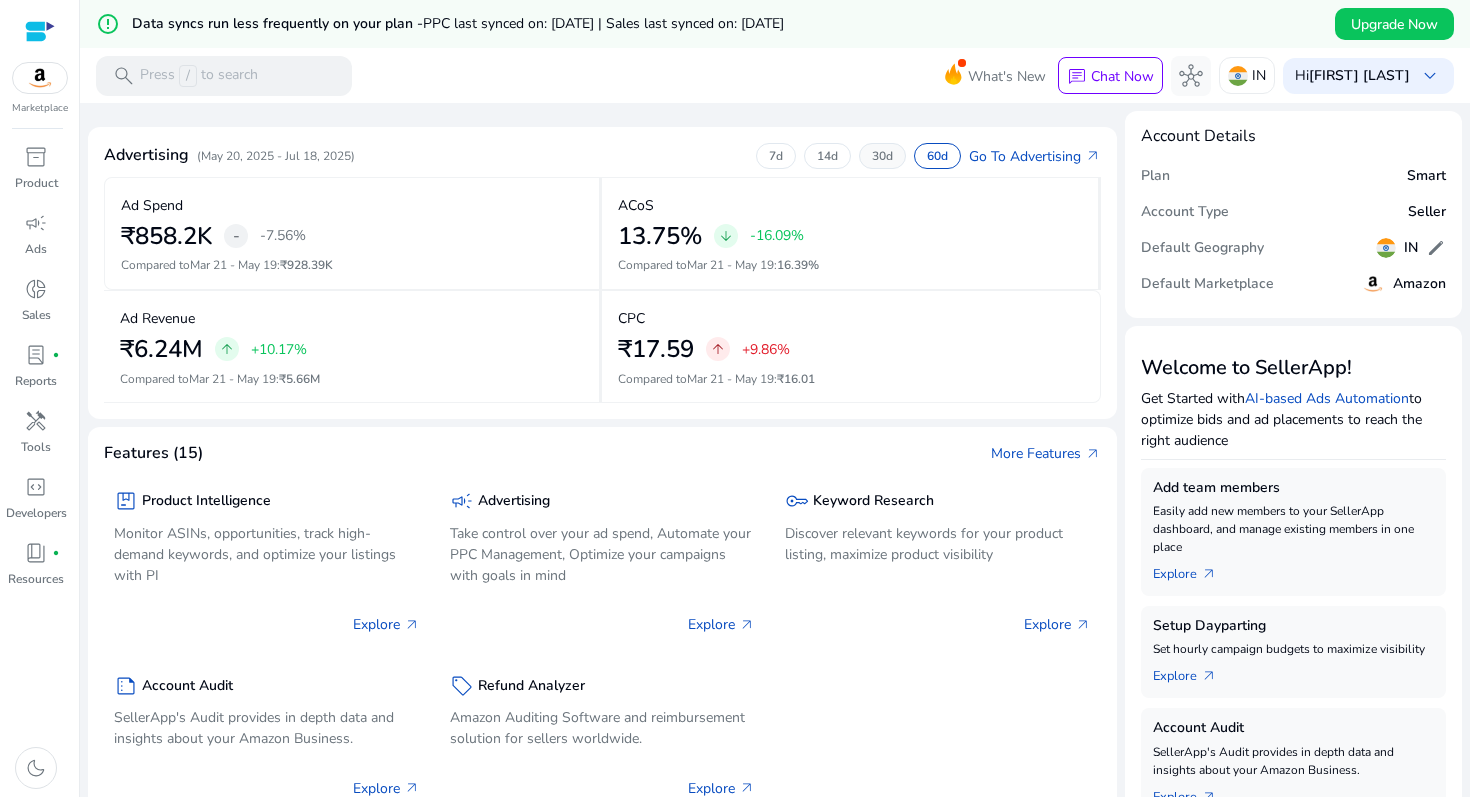 click on "30d" 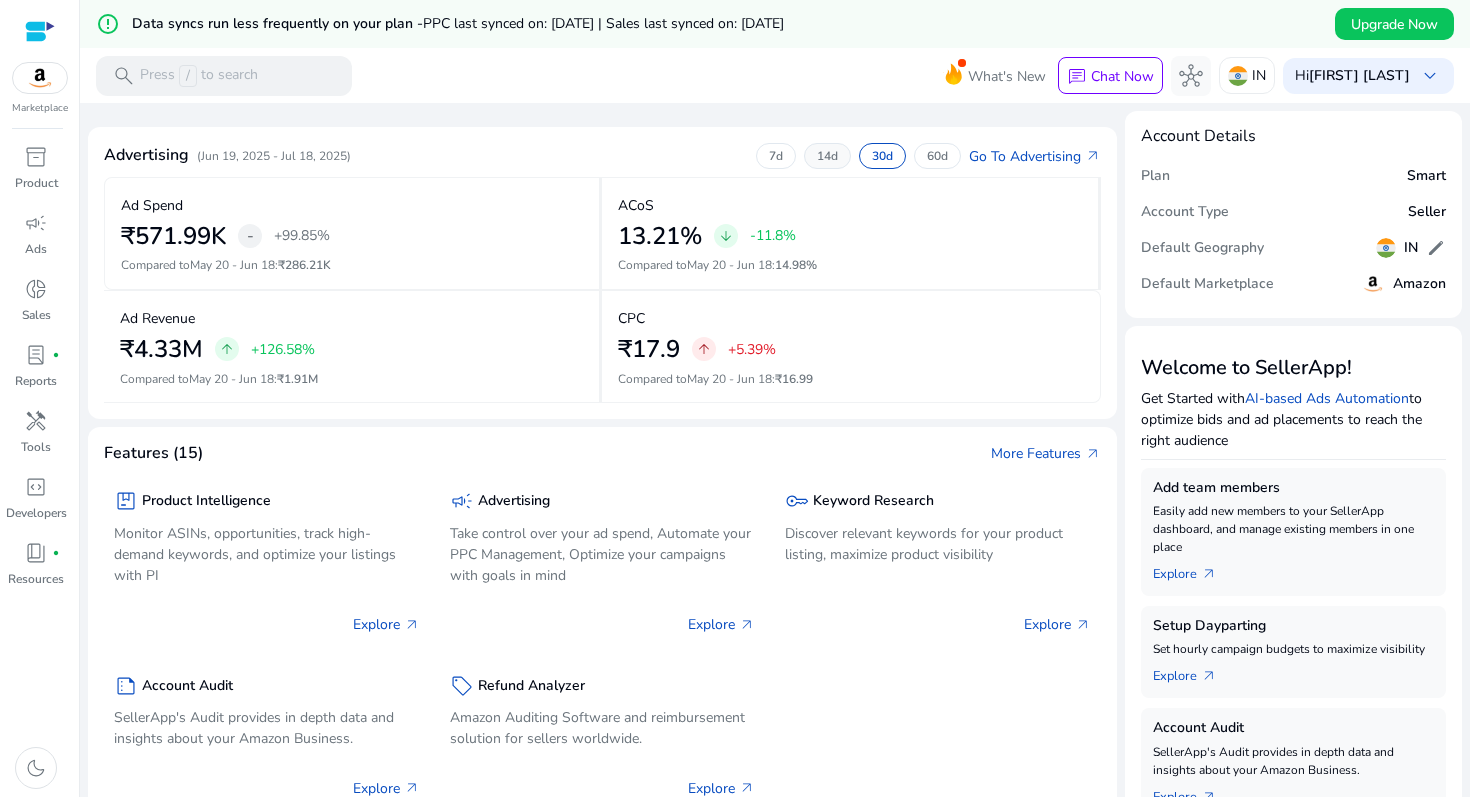 click on "14d" 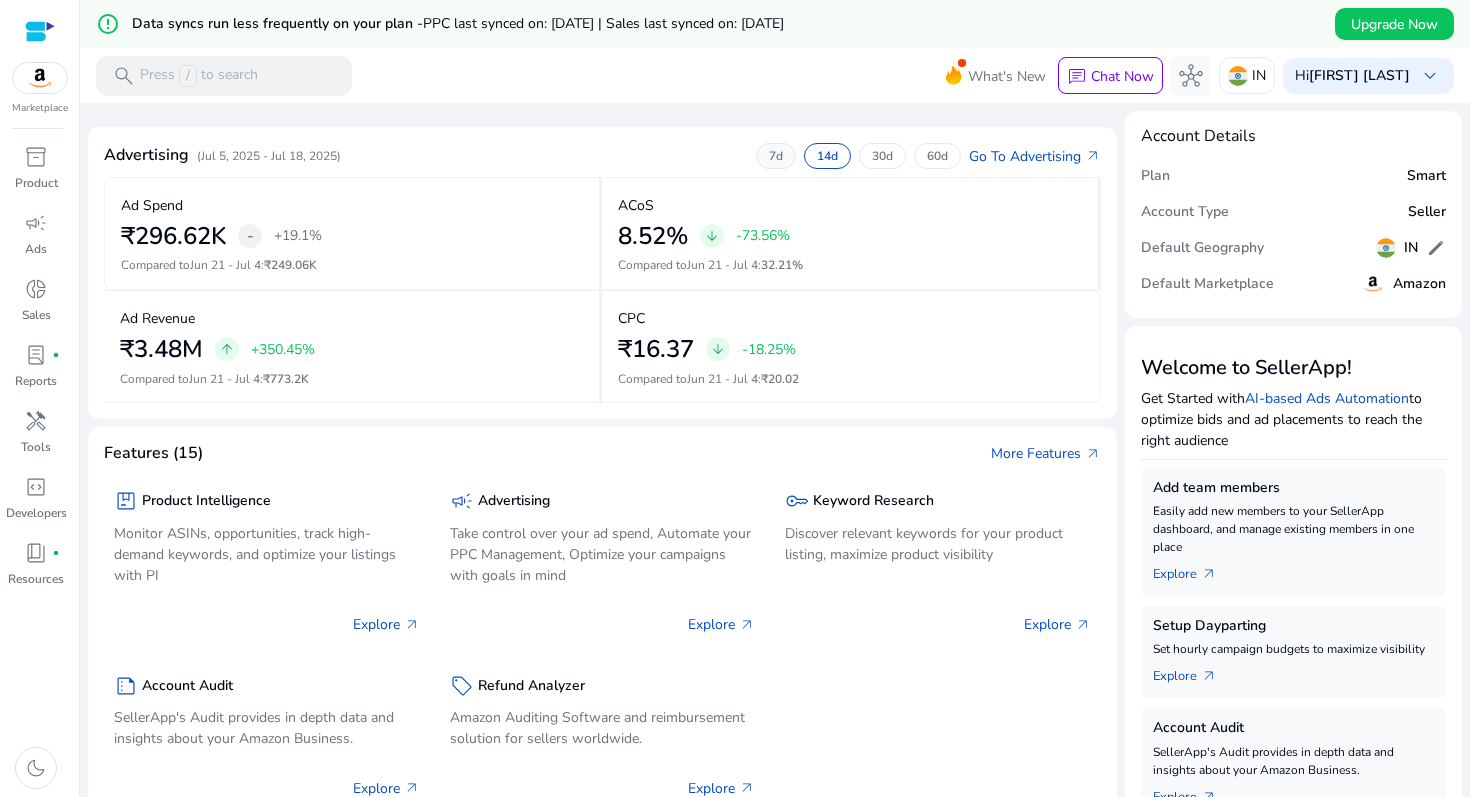 click on "7d" 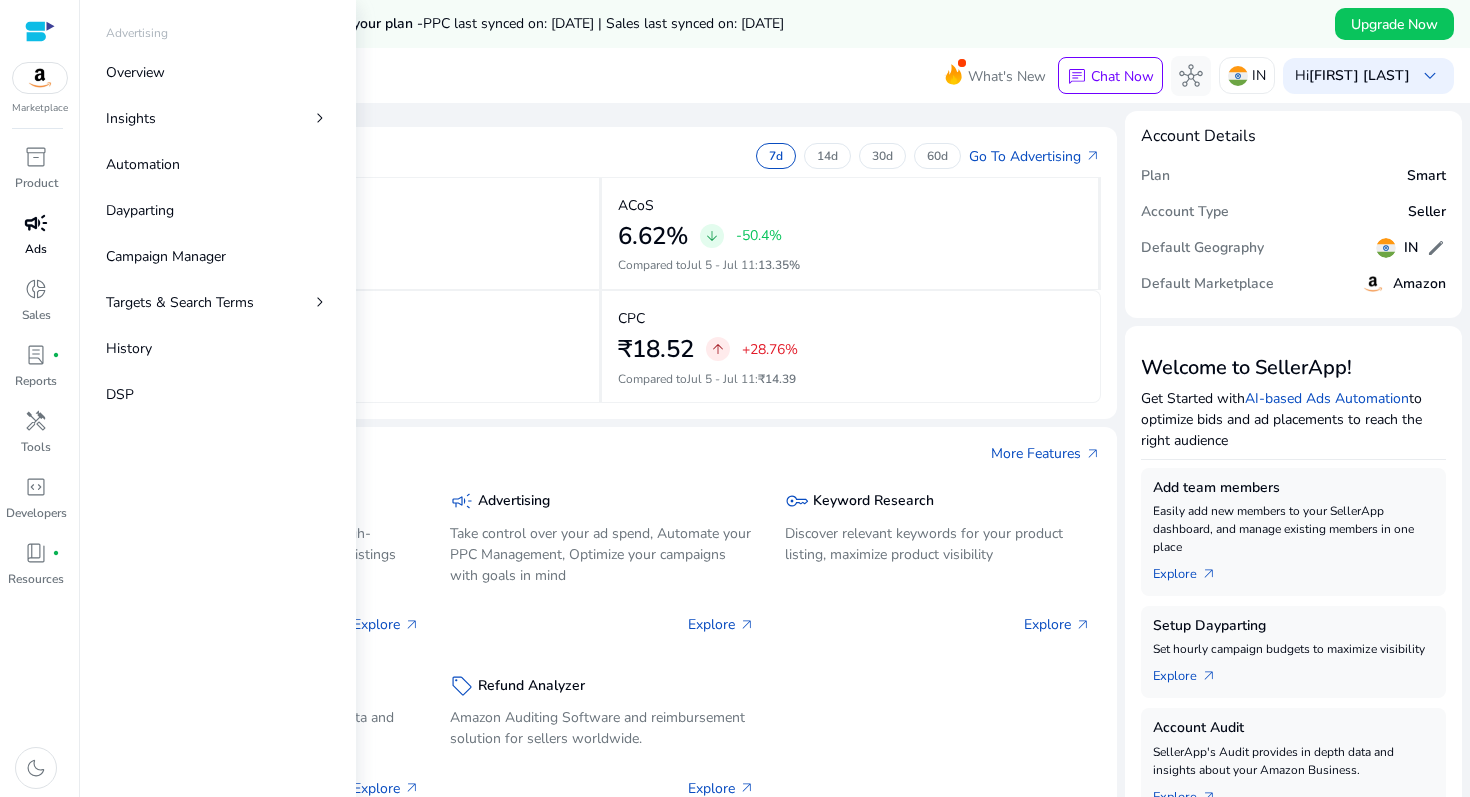 click on "campaign" at bounding box center (36, 223) 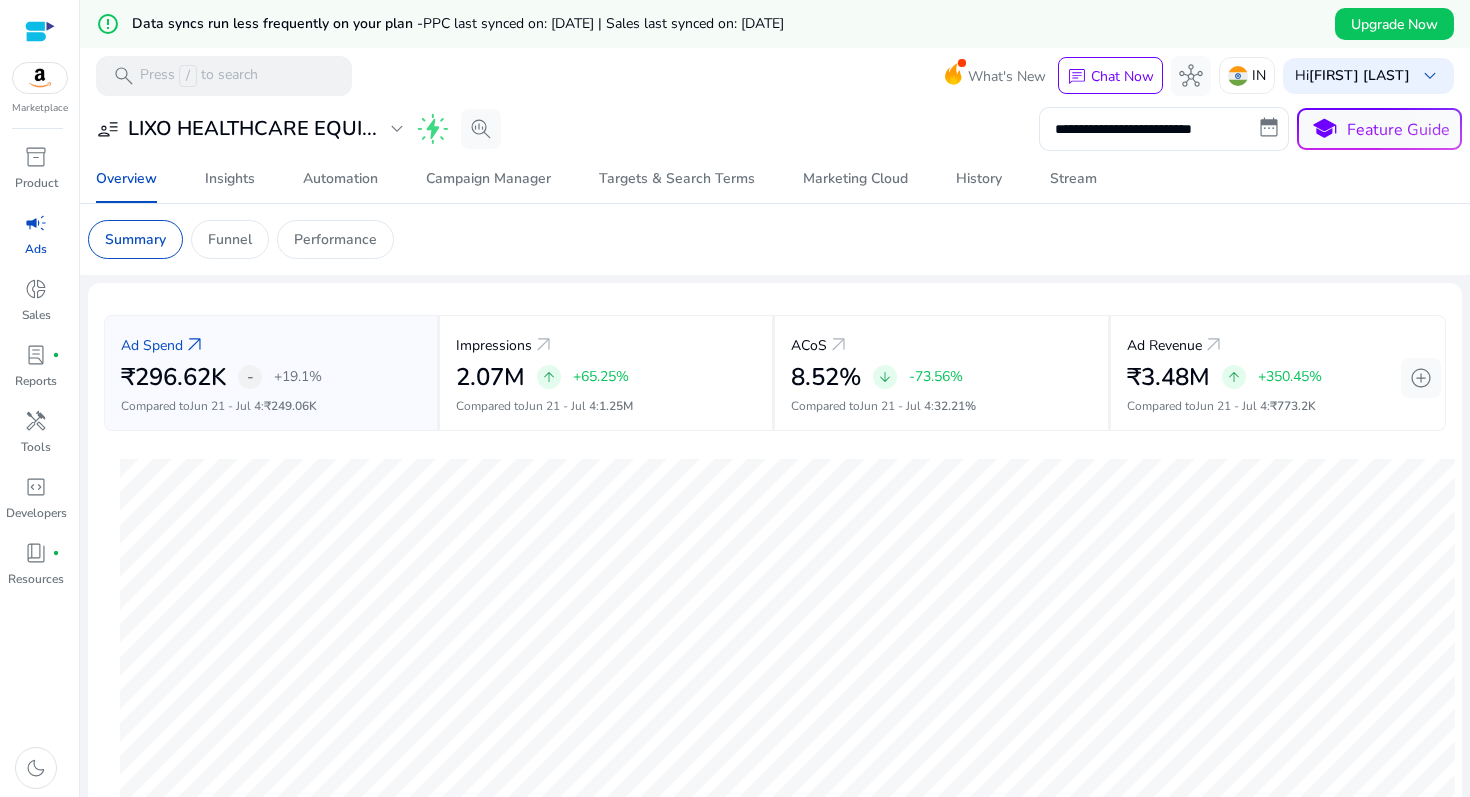 click on "**********" 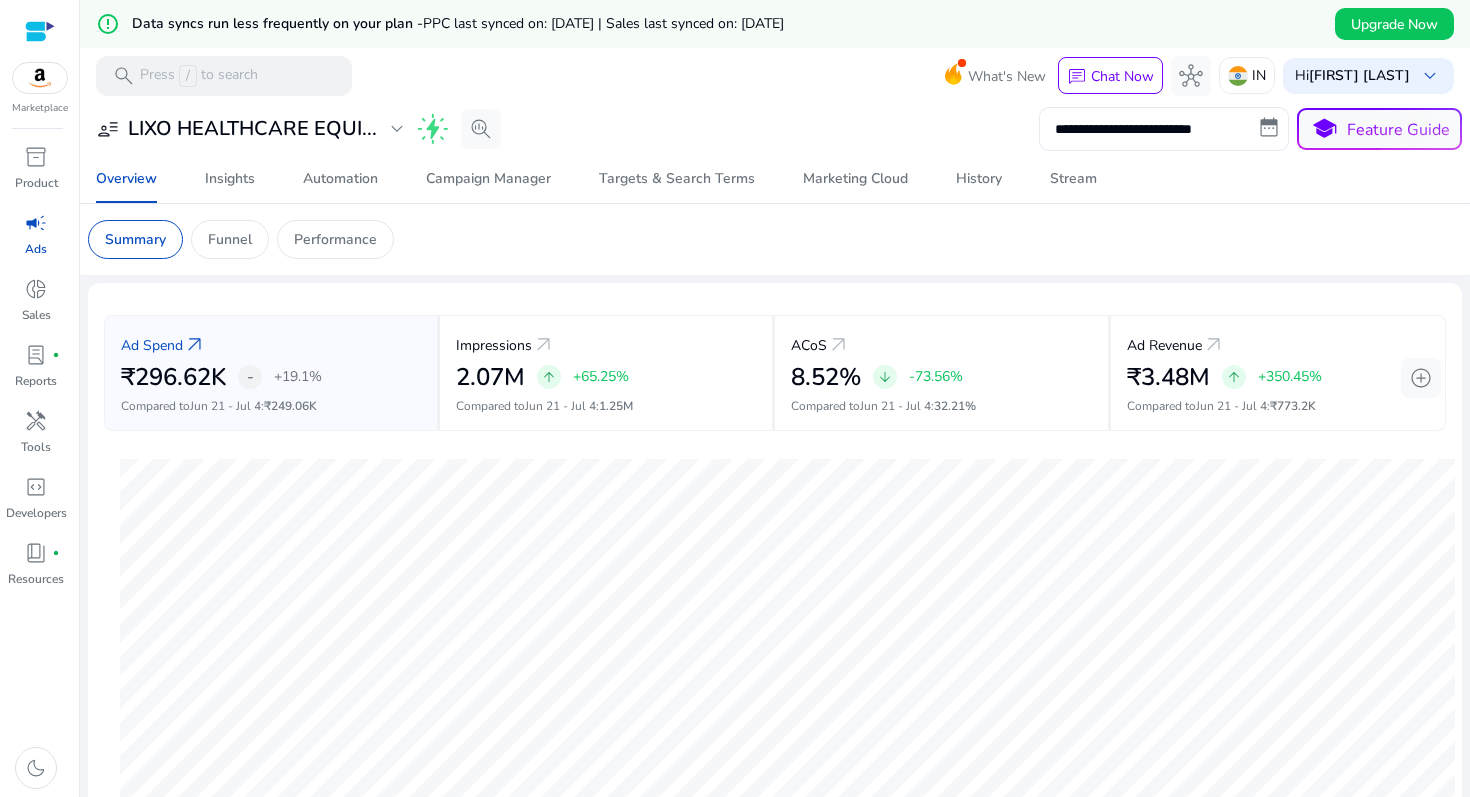 click on "**********" at bounding box center (1164, 129) 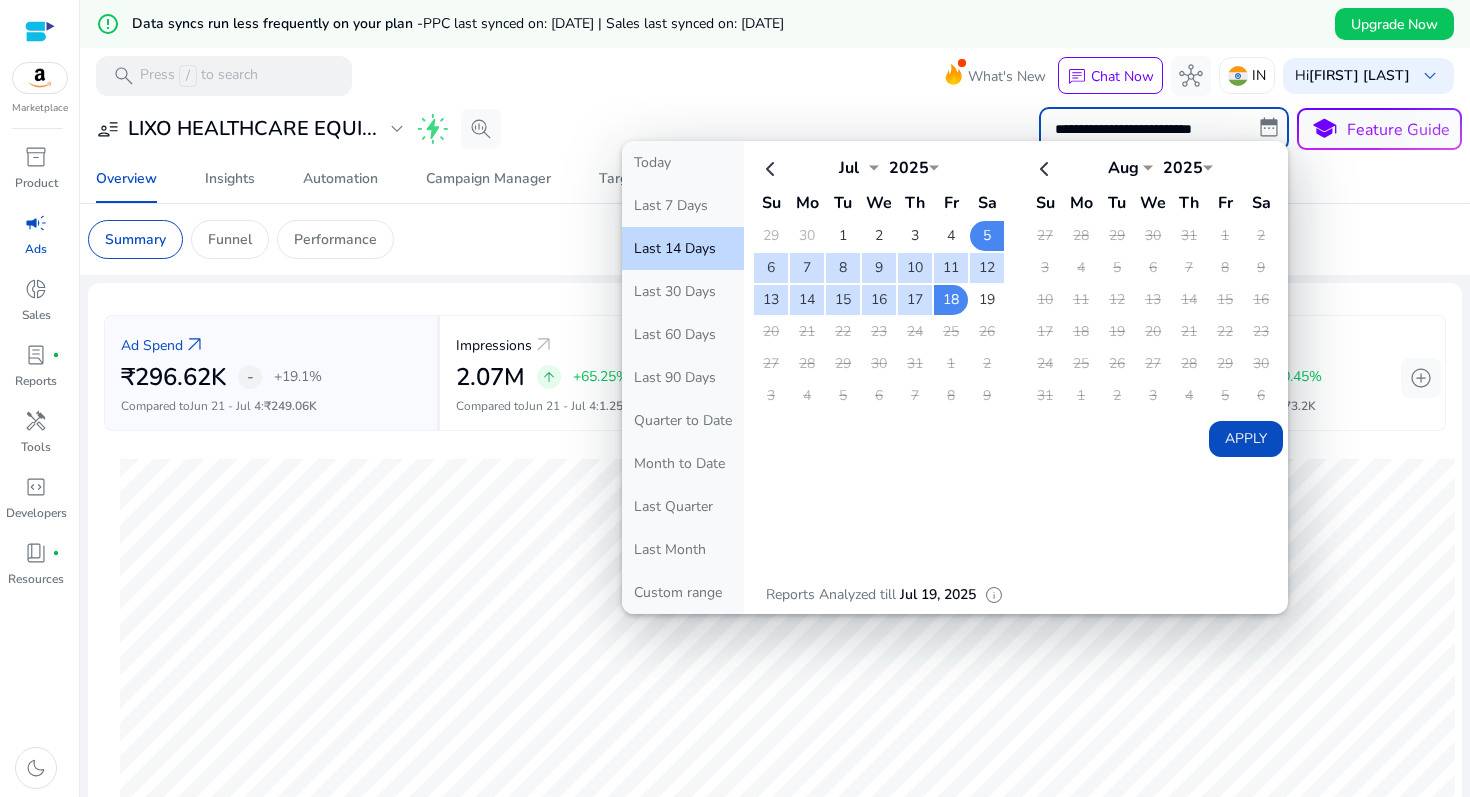 click on "Hi [FIRST] [LAST]" at bounding box center (775, 75) 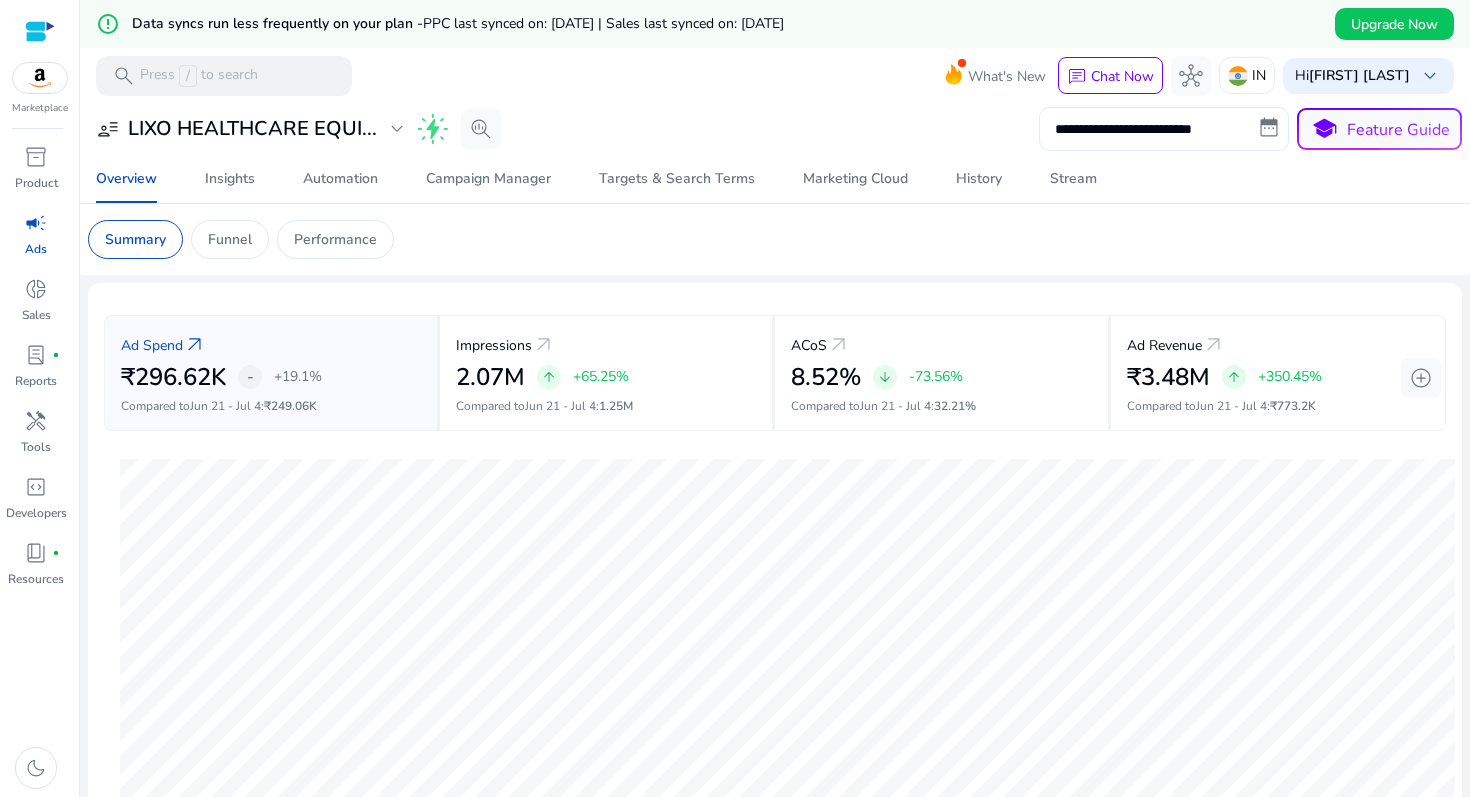 click on "**********" at bounding box center (1164, 129) 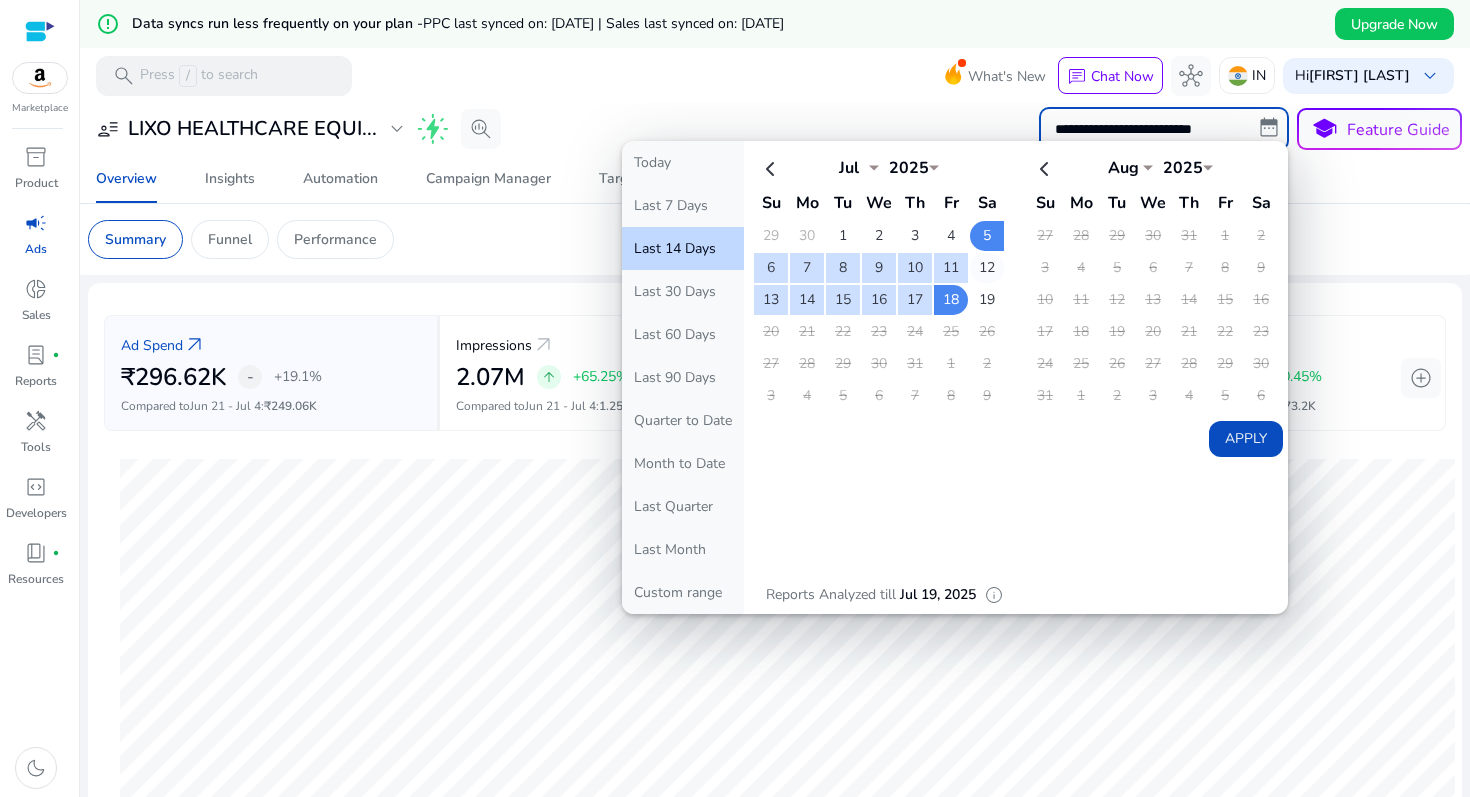 click on "12" 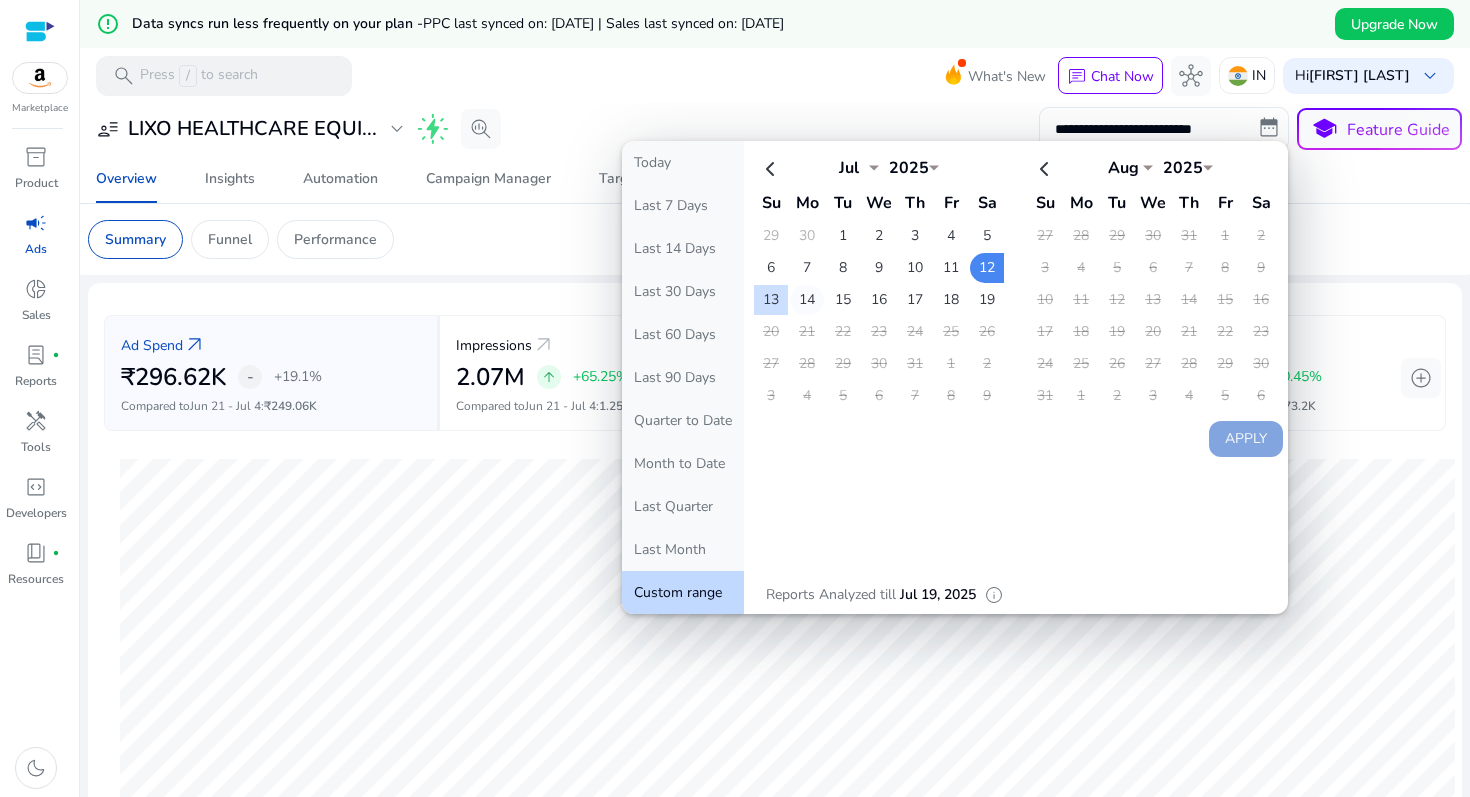 click on "14" 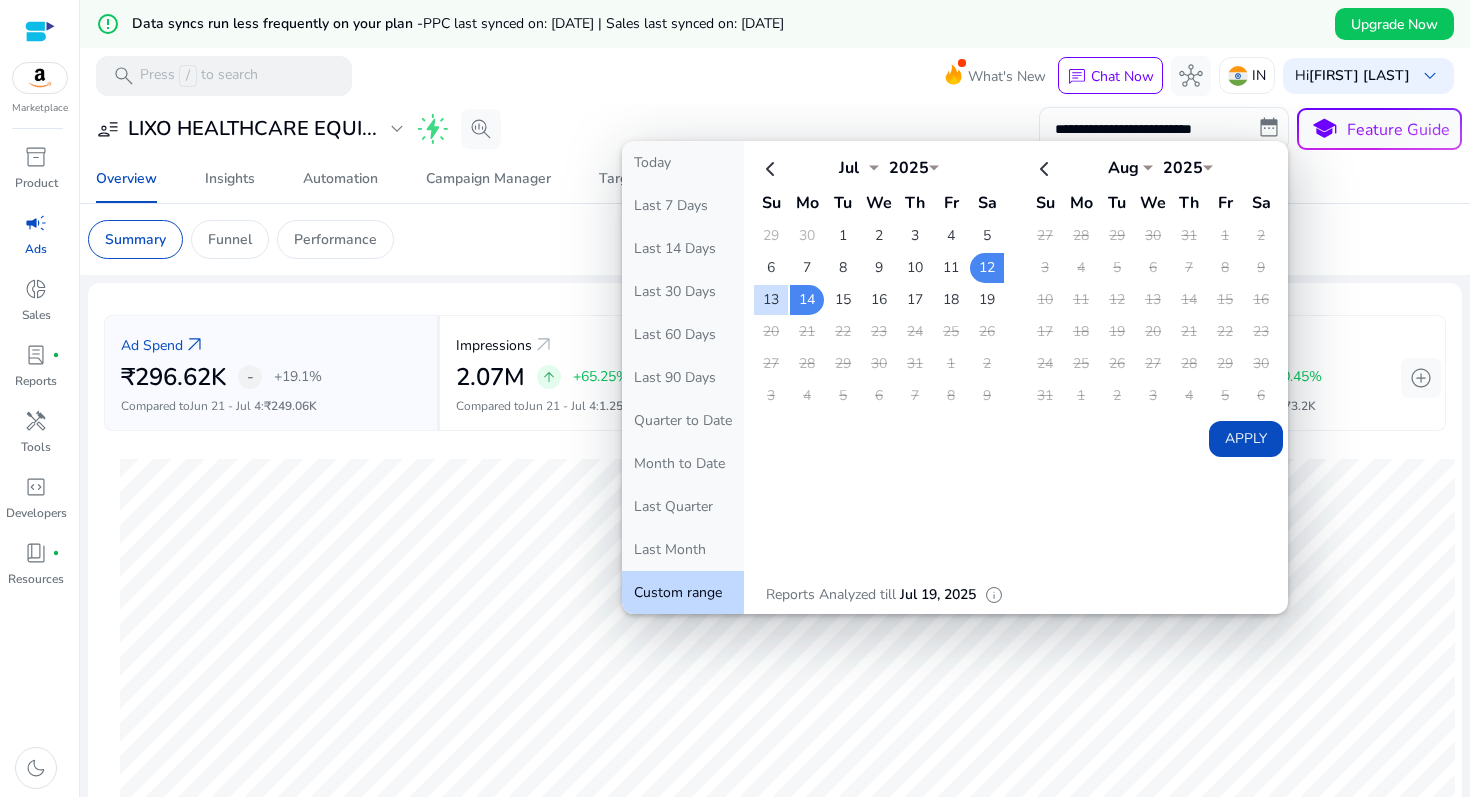 click on "Apply" 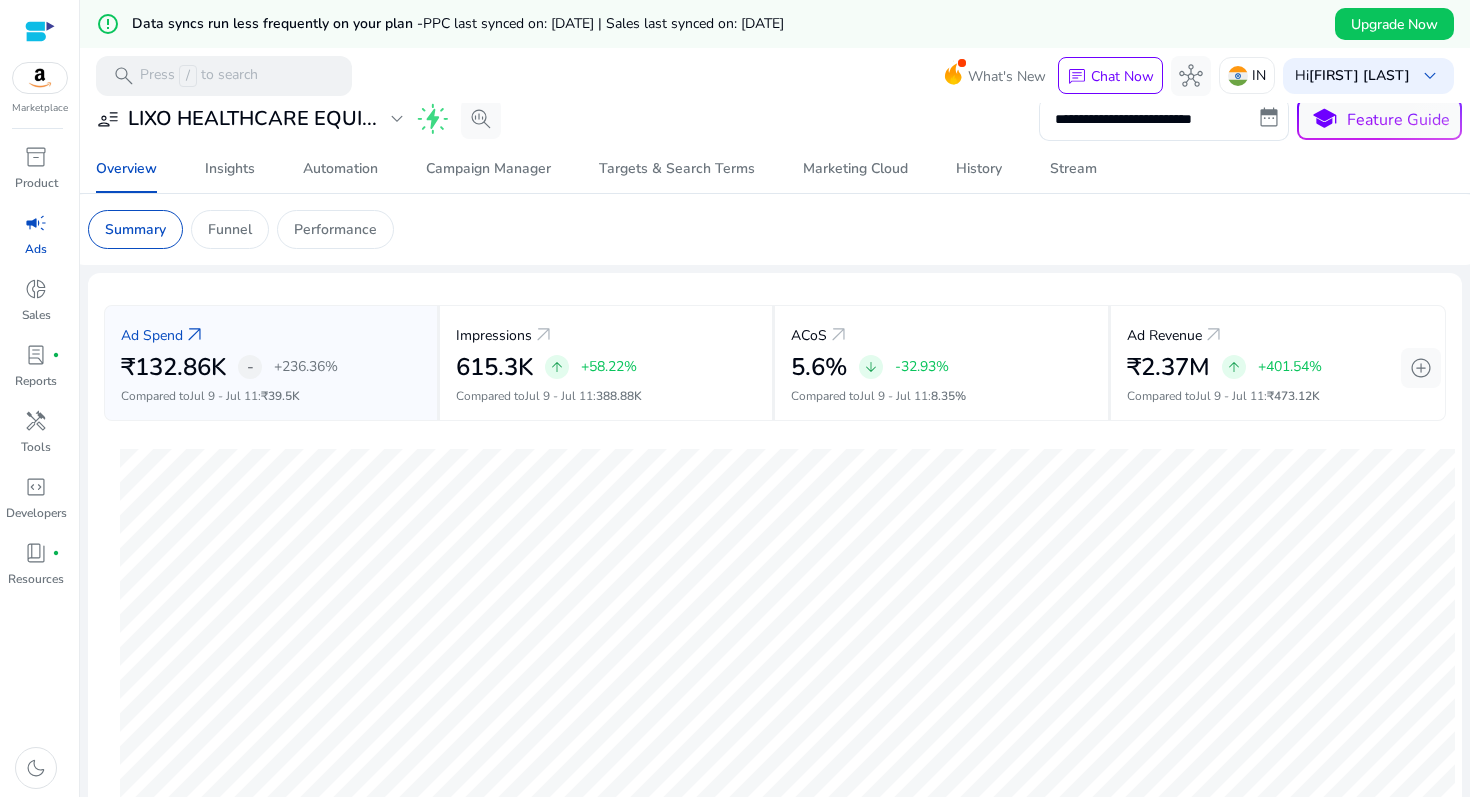 scroll, scrollTop: 0, scrollLeft: 0, axis: both 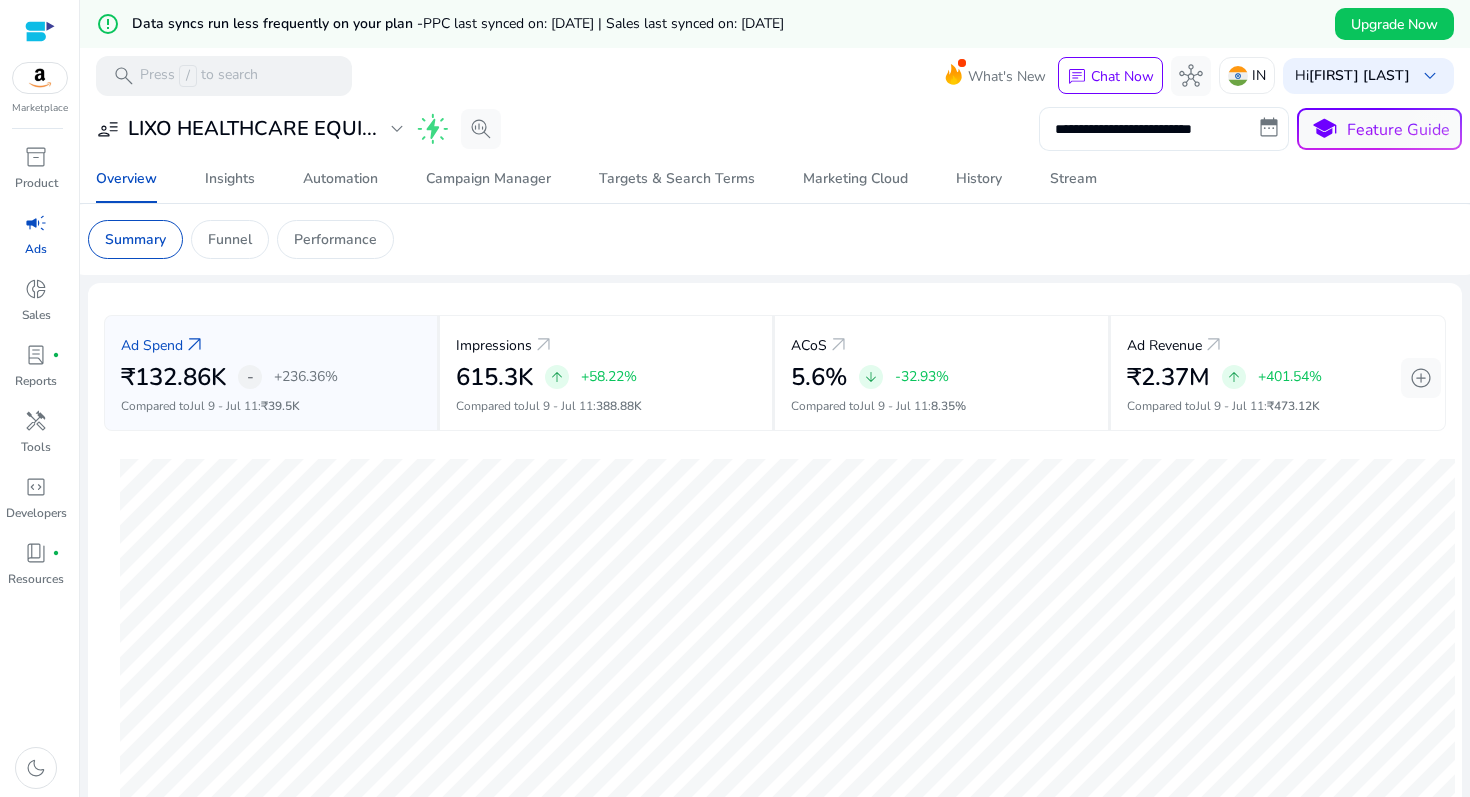click on "**********" at bounding box center (1164, 129) 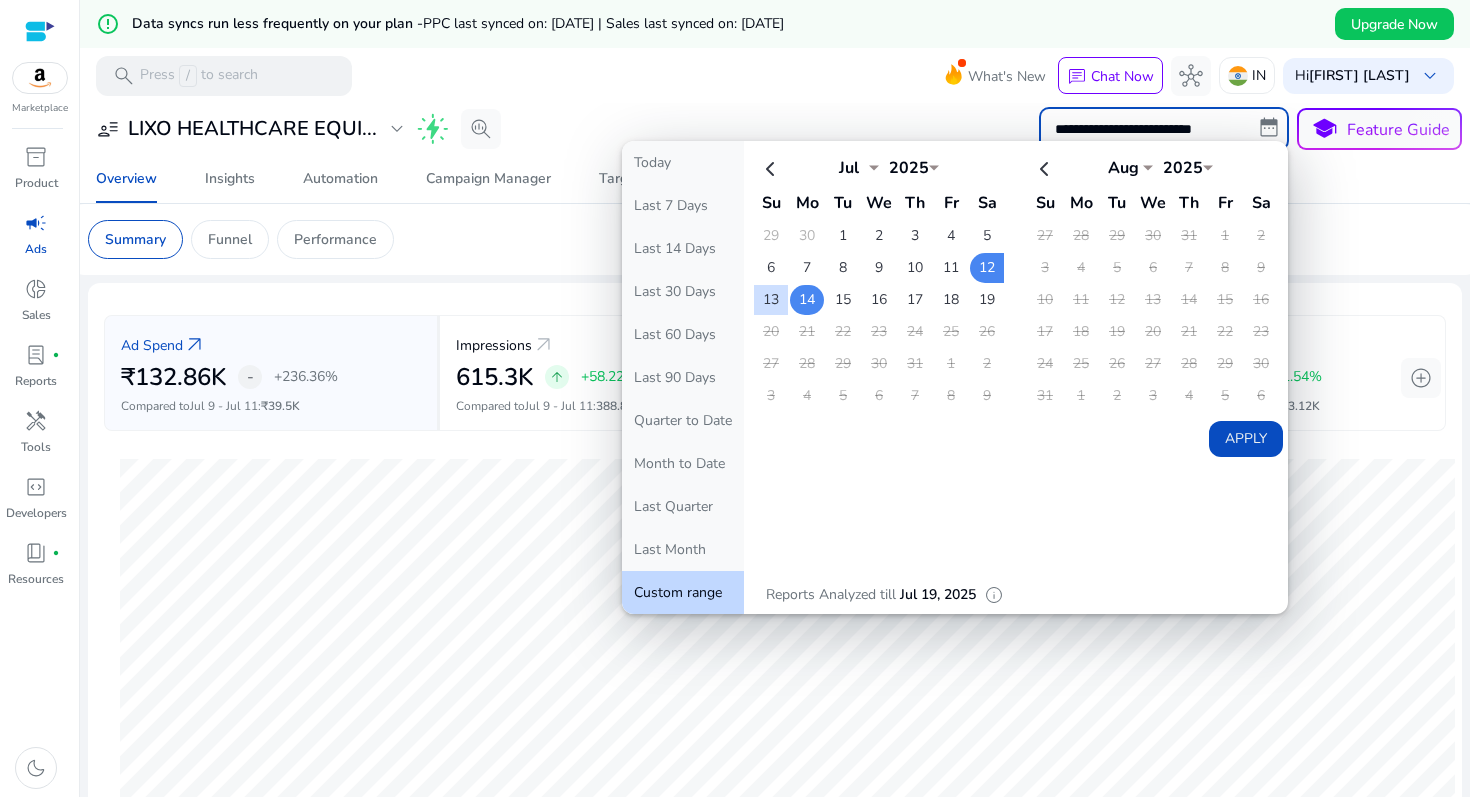 click on "14" 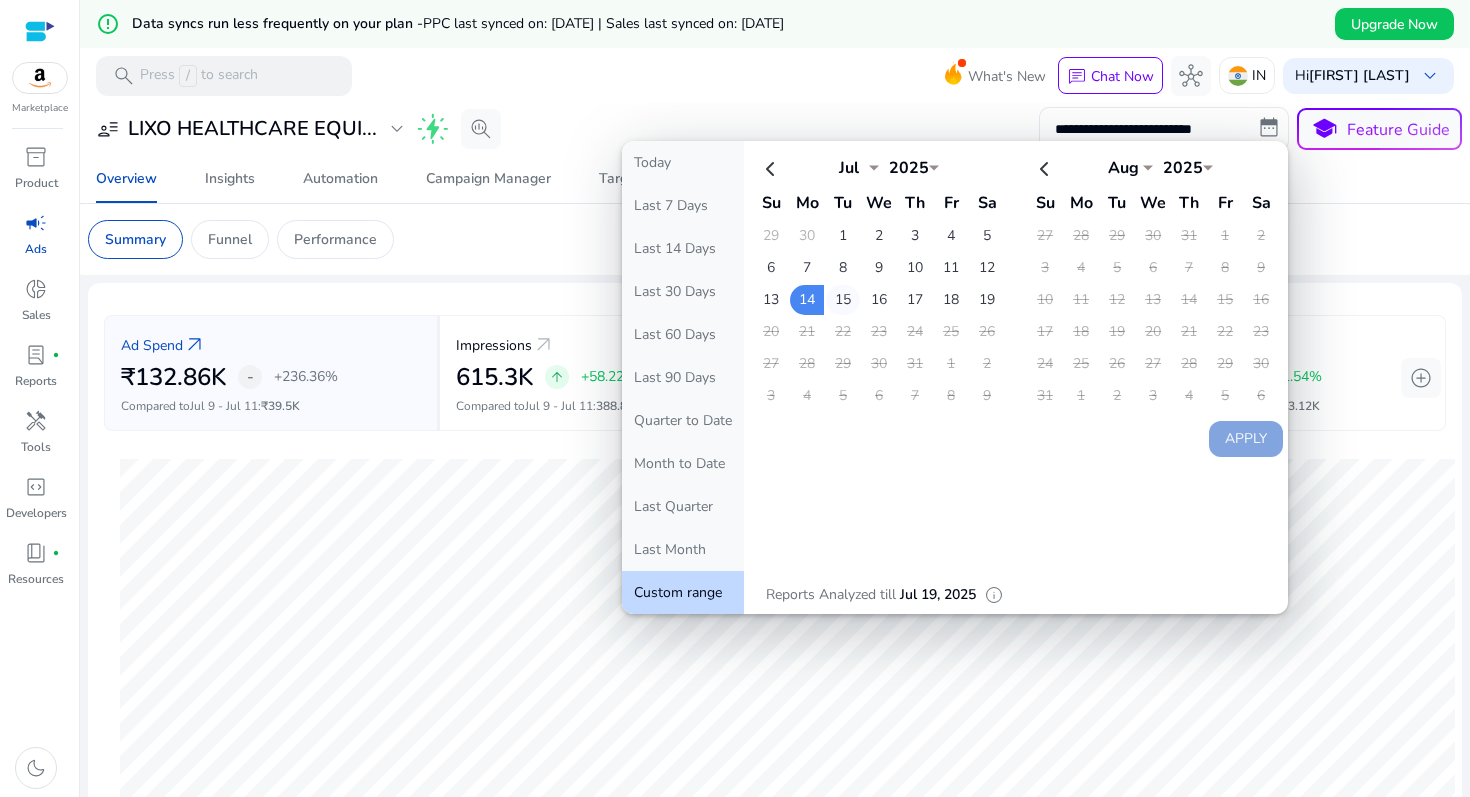 click on "15" 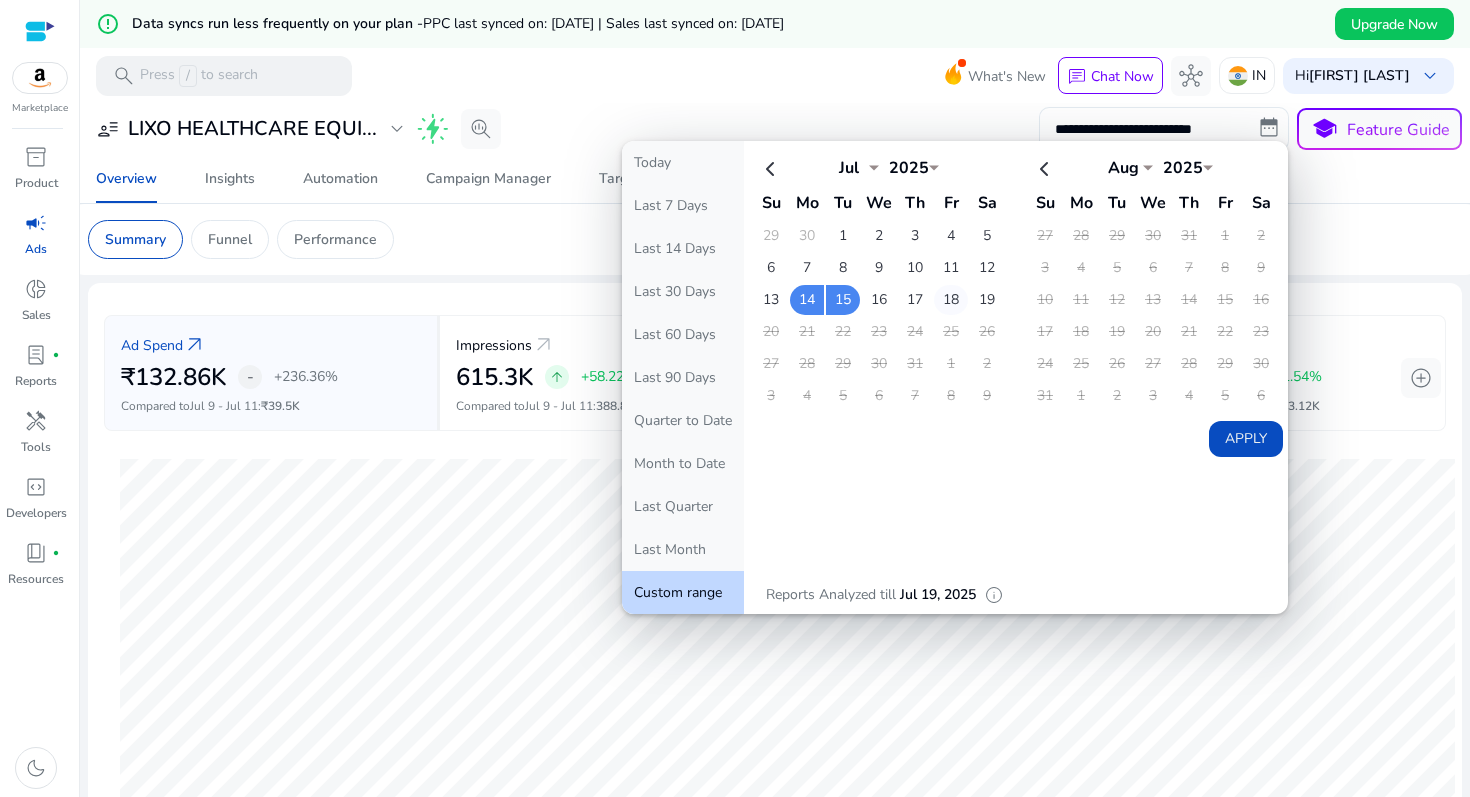 click on "18" 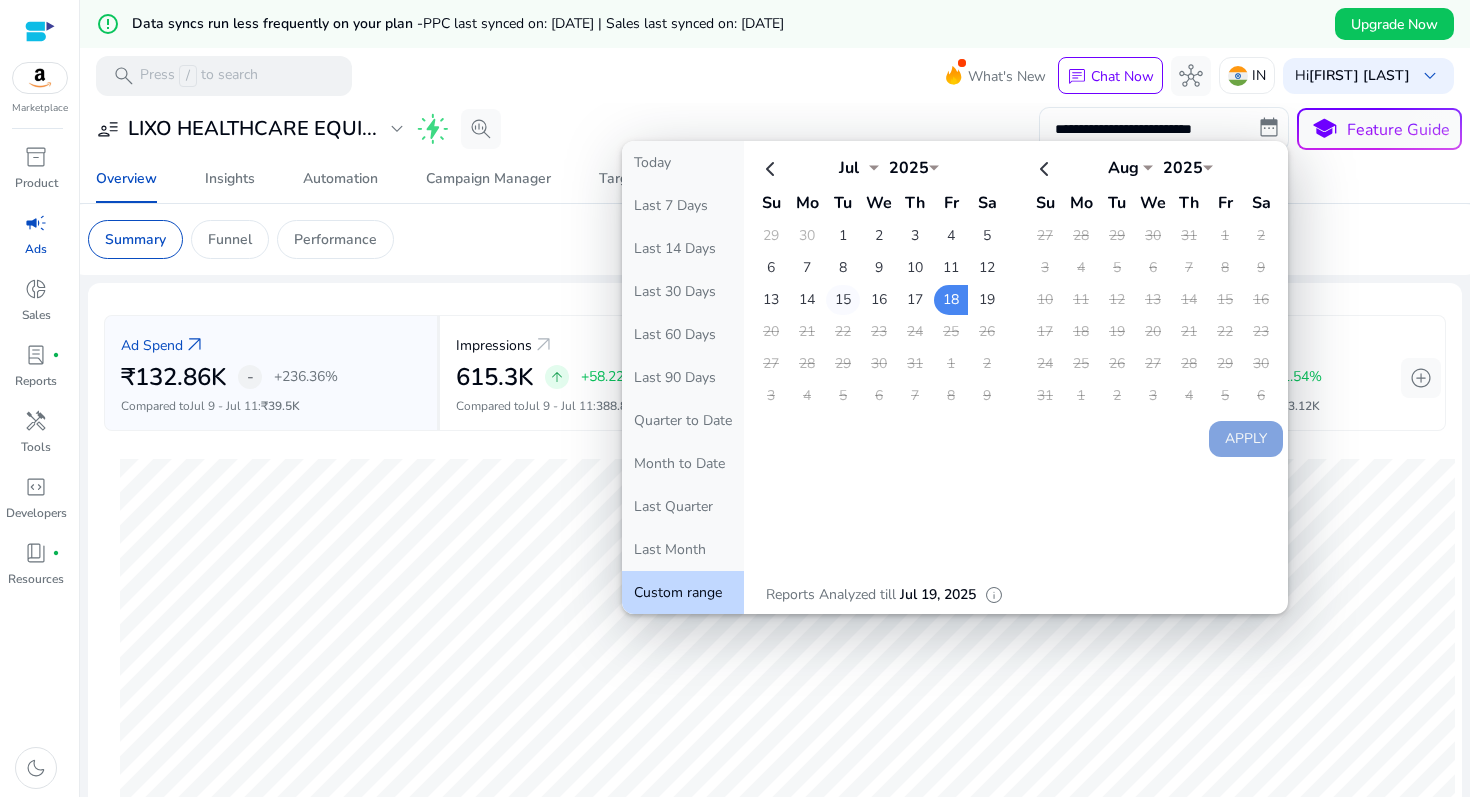 click on "15" 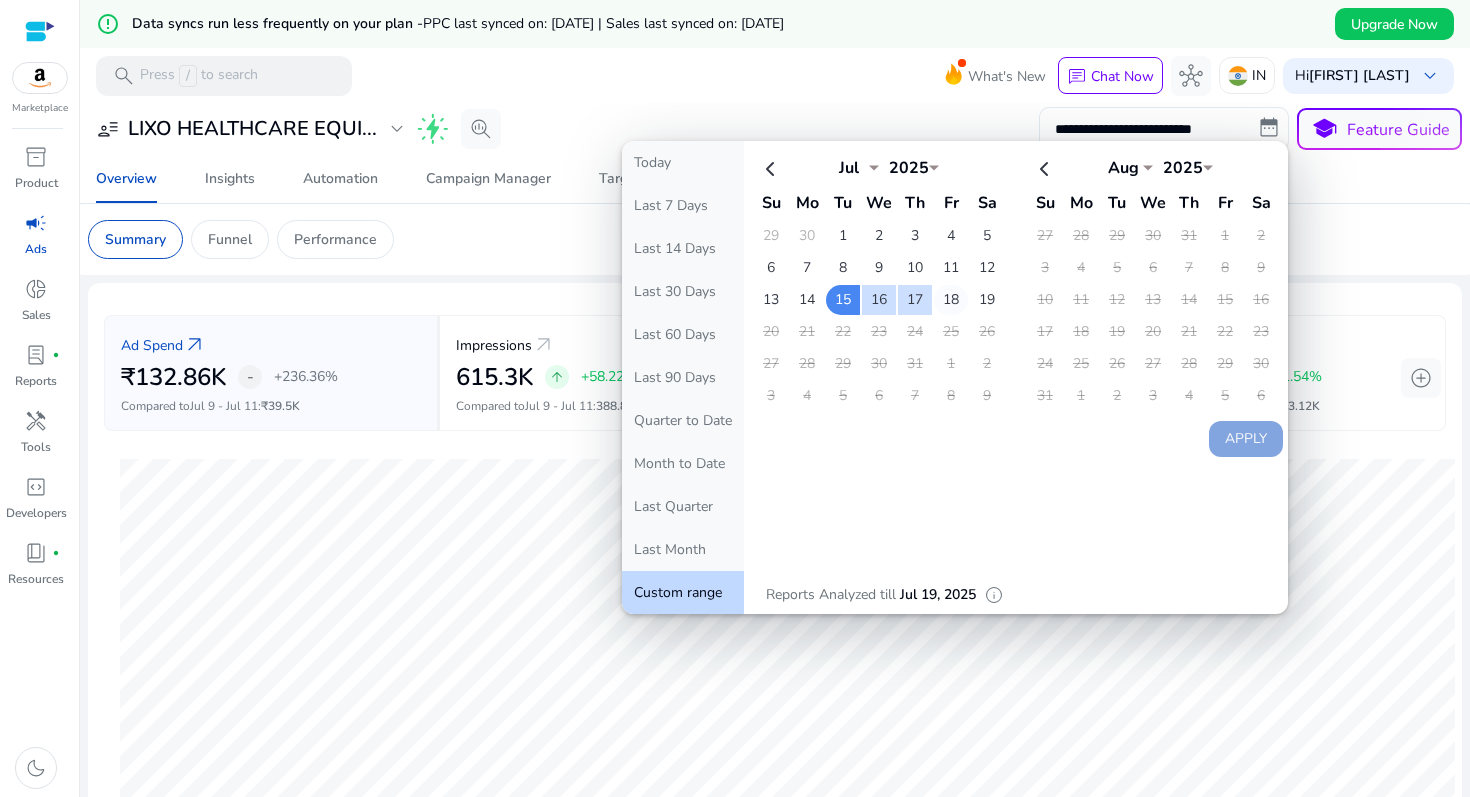 click on "18" 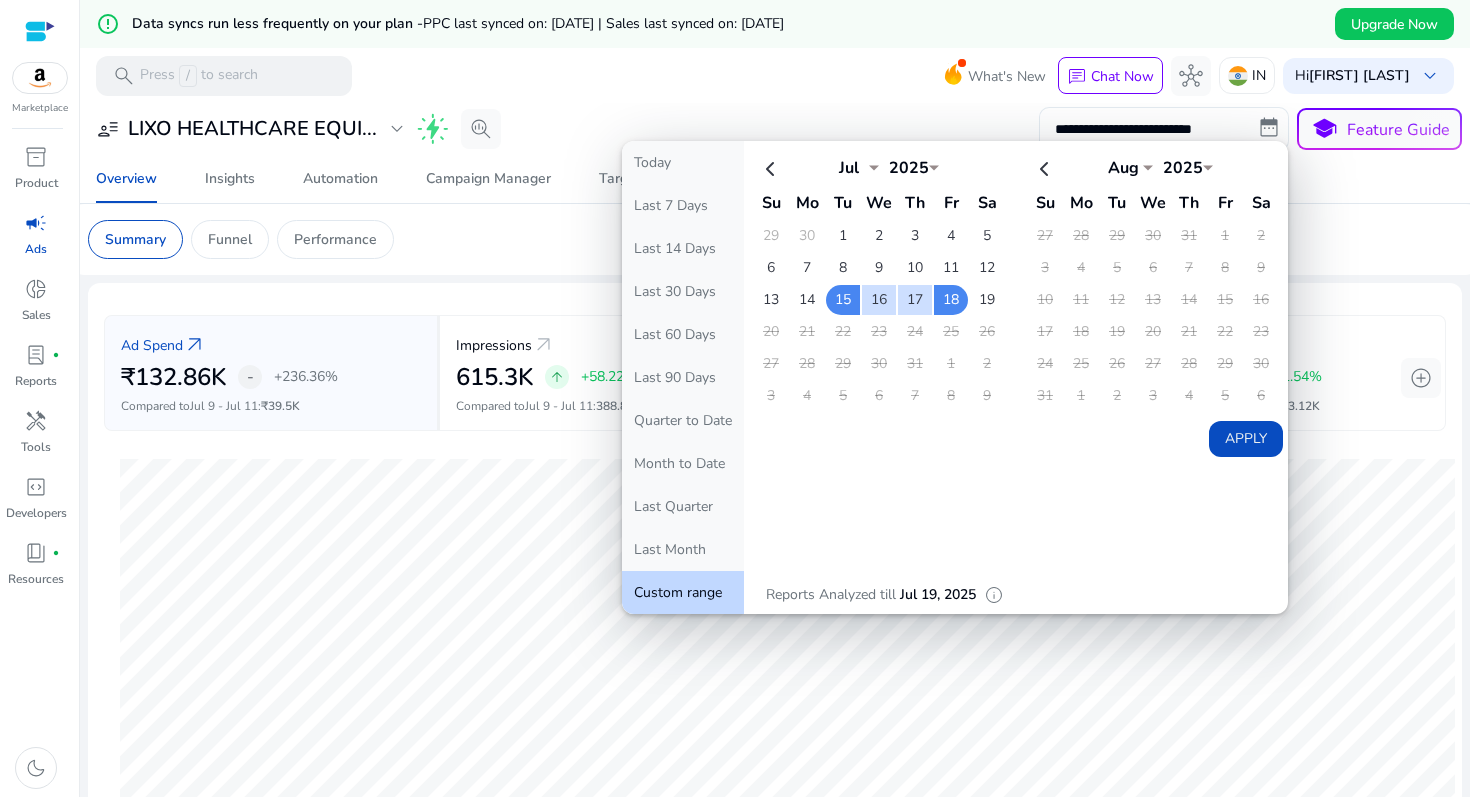 click on "Apply" 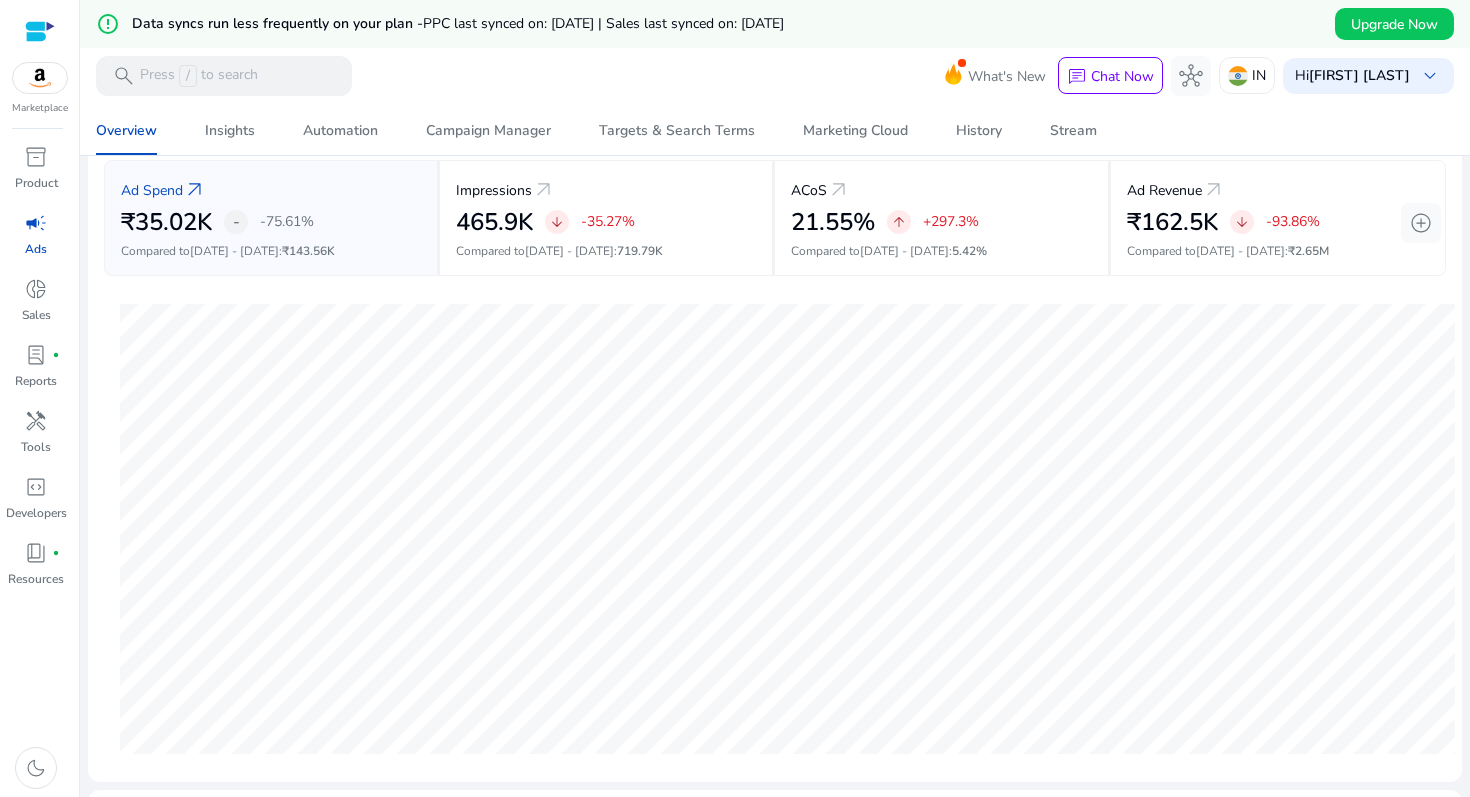 scroll, scrollTop: 156, scrollLeft: 0, axis: vertical 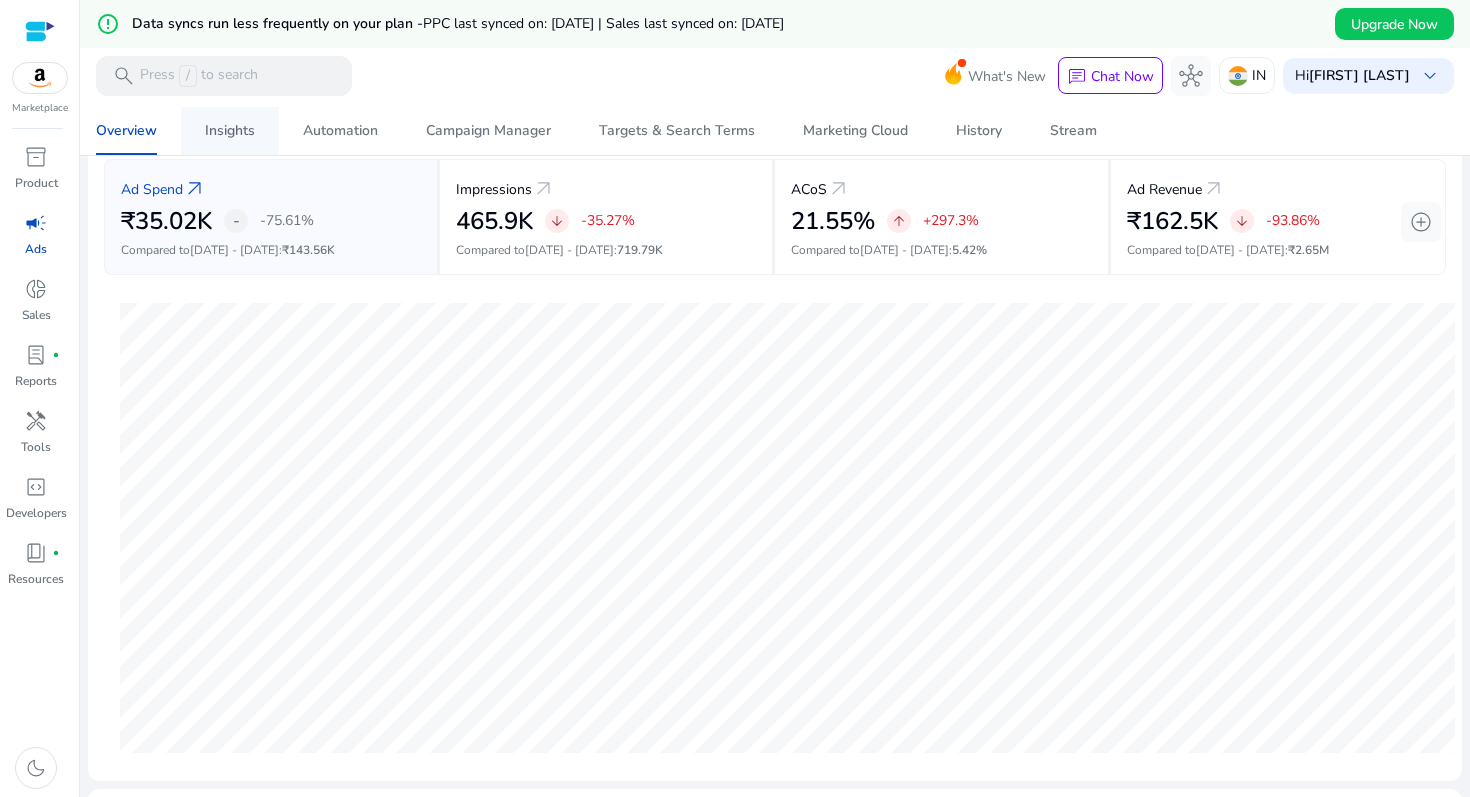 click on "Insights" at bounding box center [230, 131] 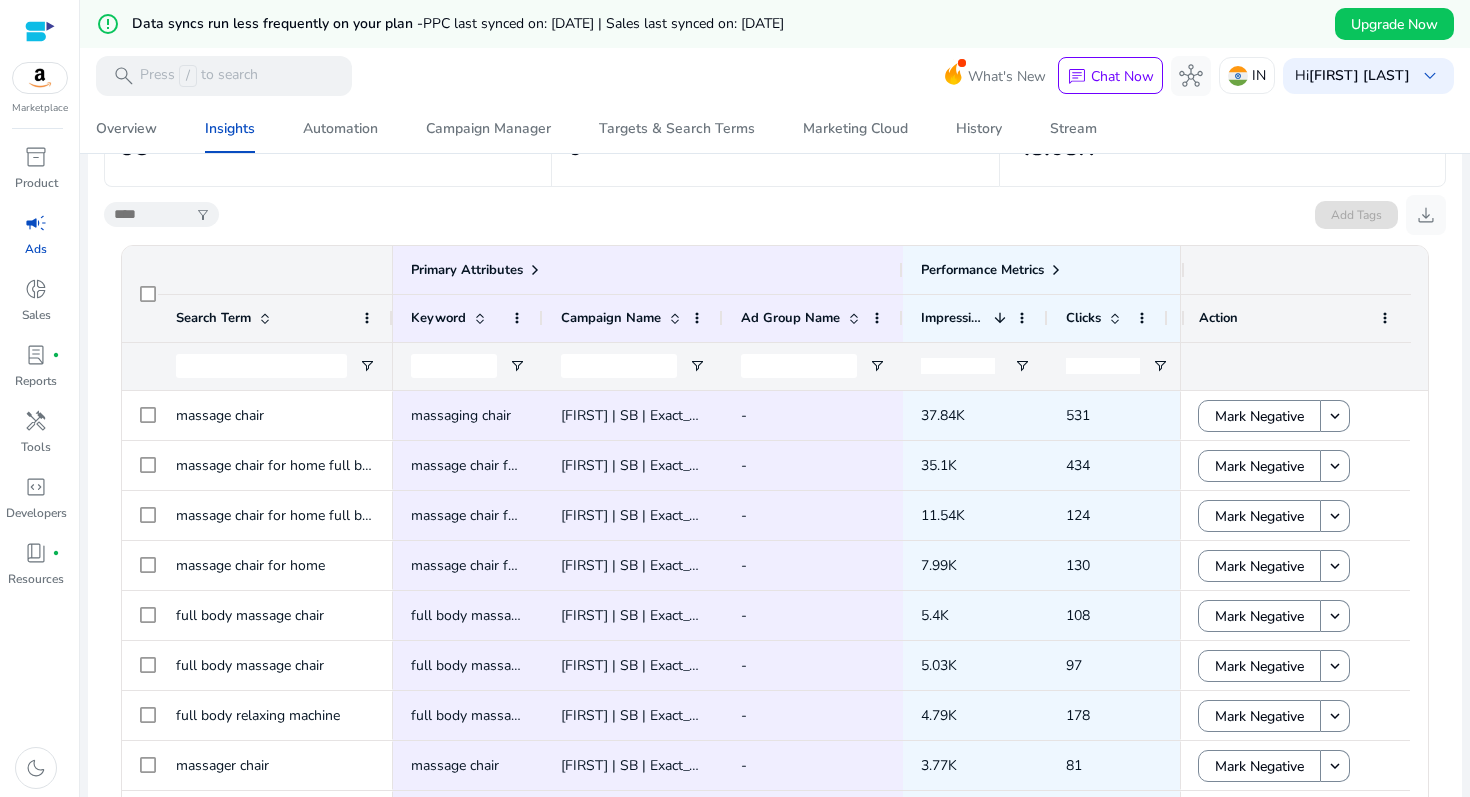 scroll, scrollTop: 424, scrollLeft: 0, axis: vertical 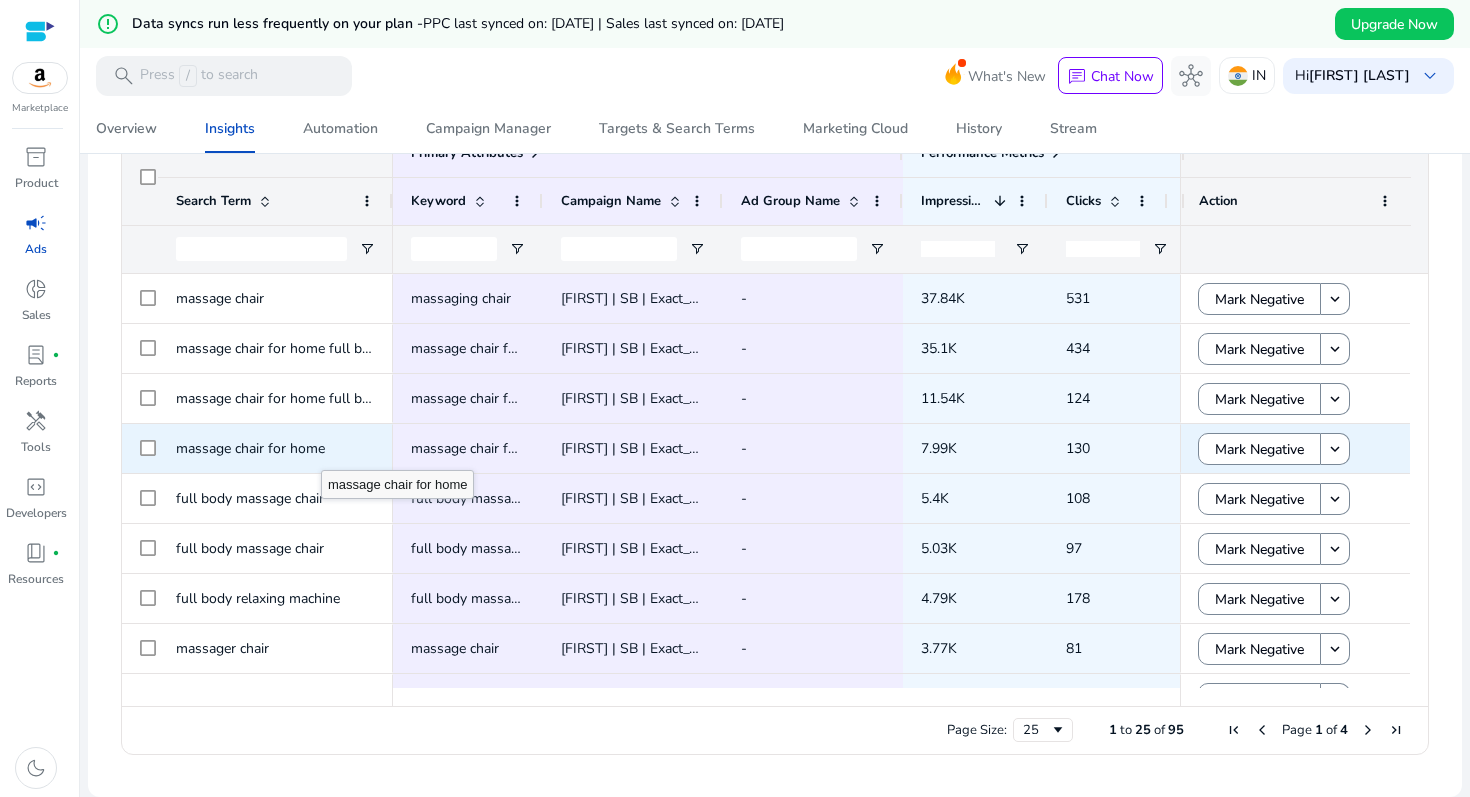 click on "massage chair for home" 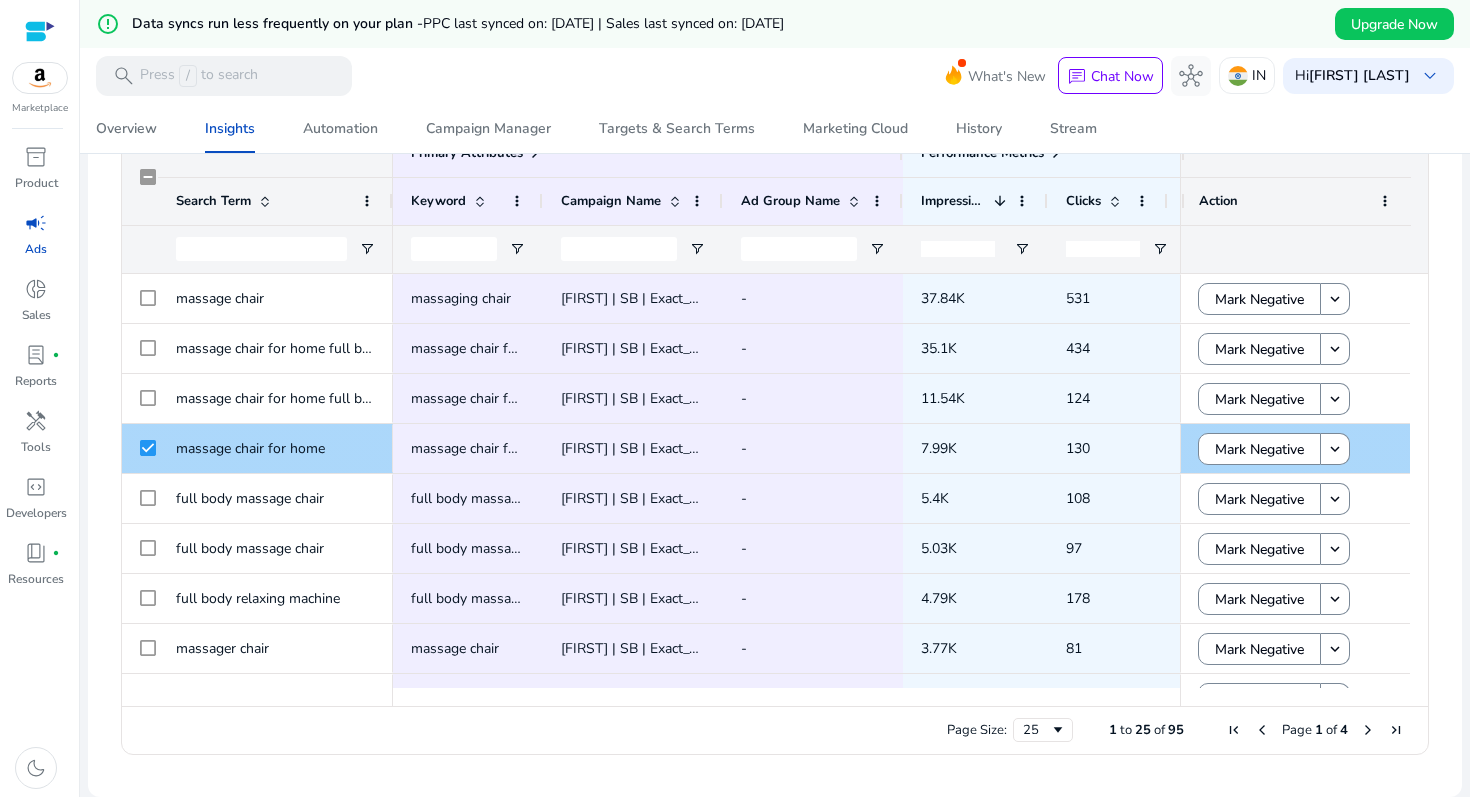 click on "massage chair for home" 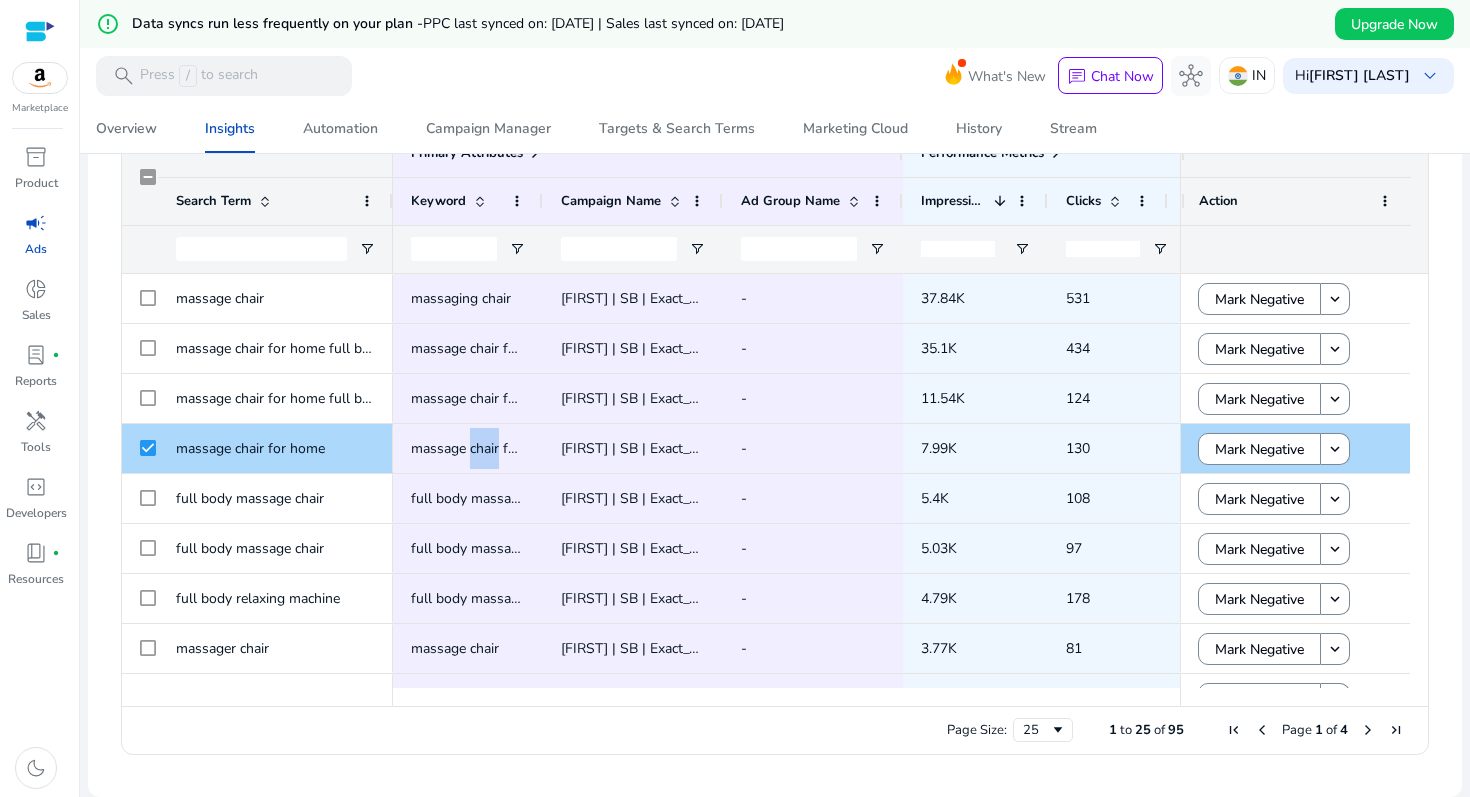 click on "massage chair for home" 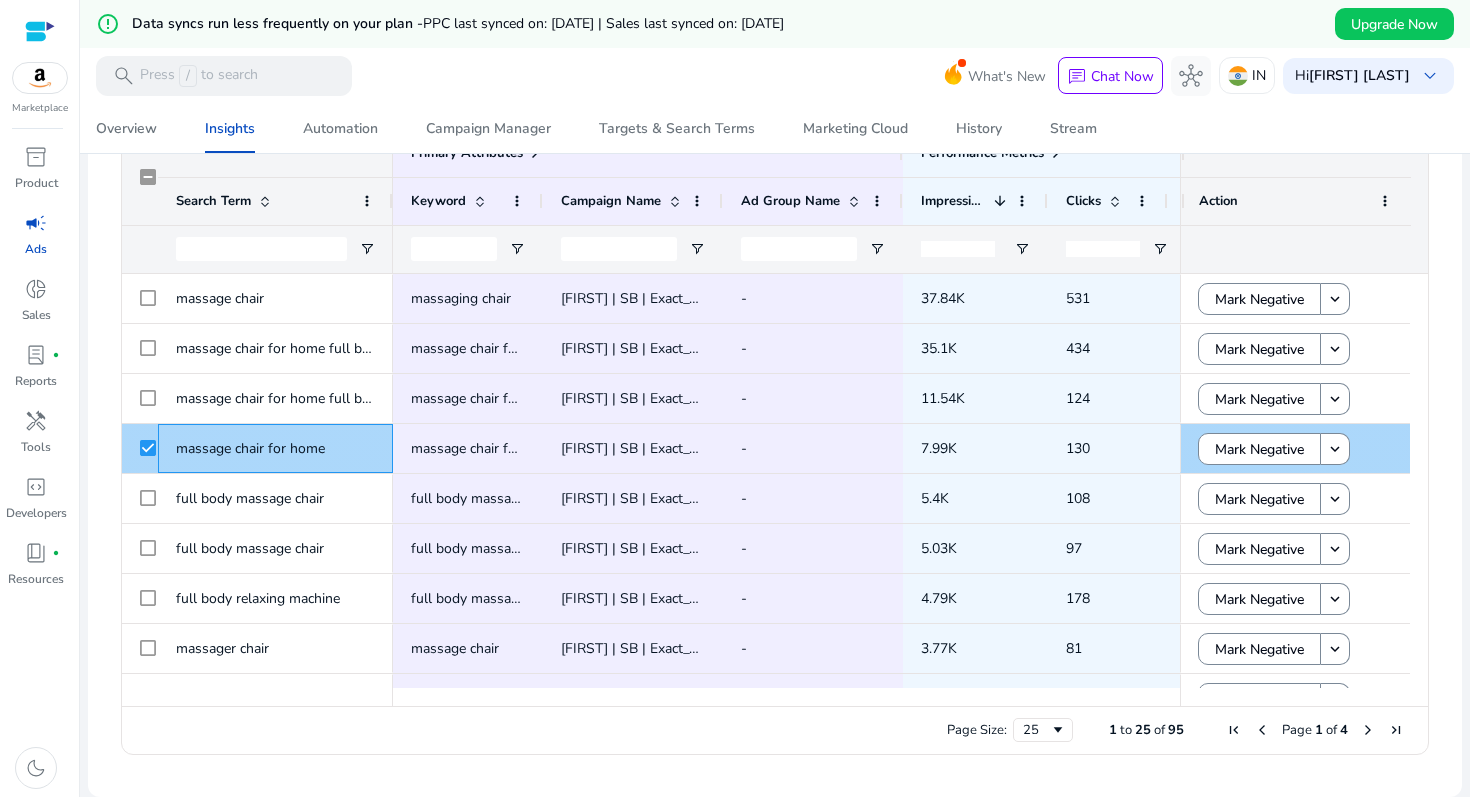 click on "massage chair for home" 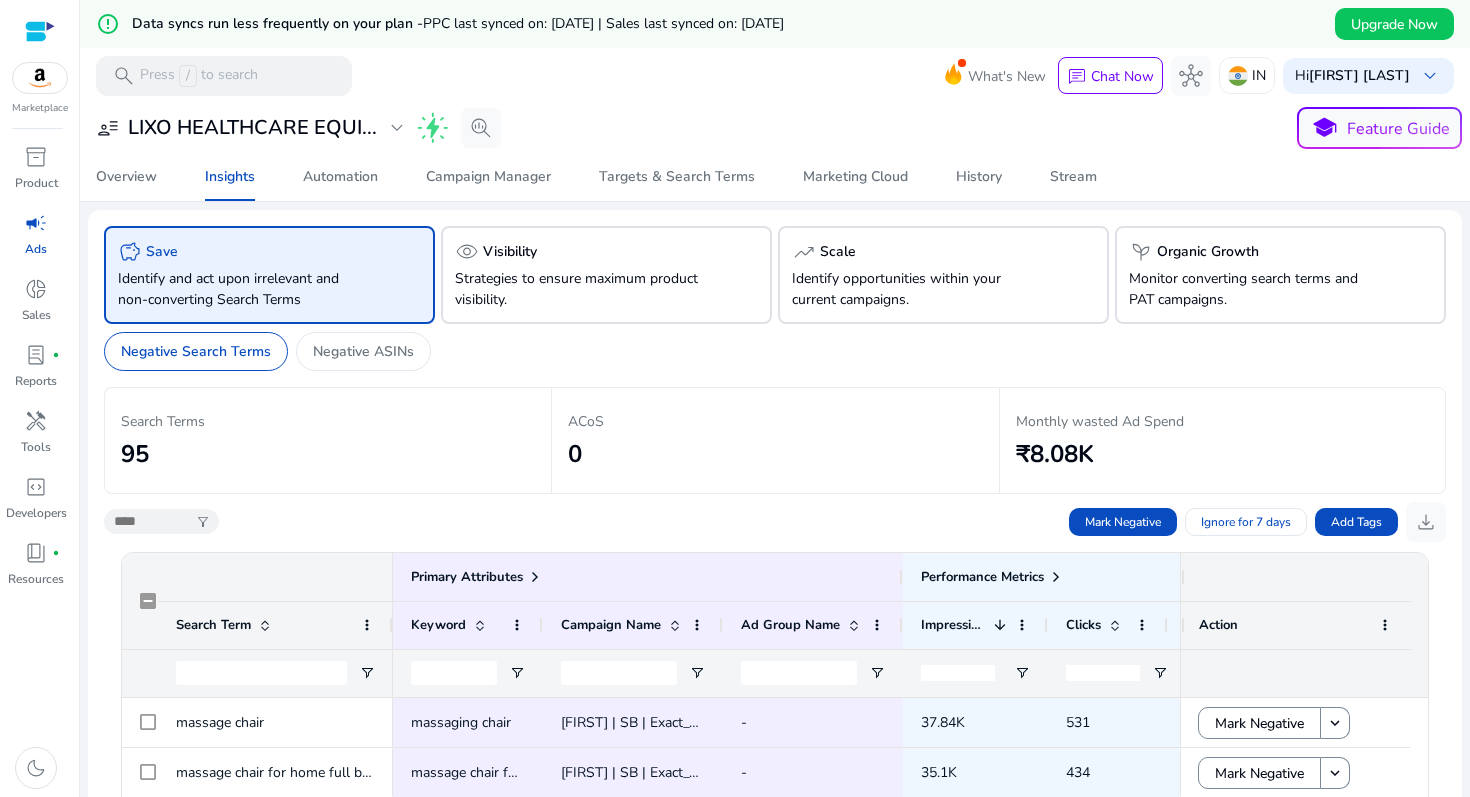 scroll, scrollTop: 0, scrollLeft: 0, axis: both 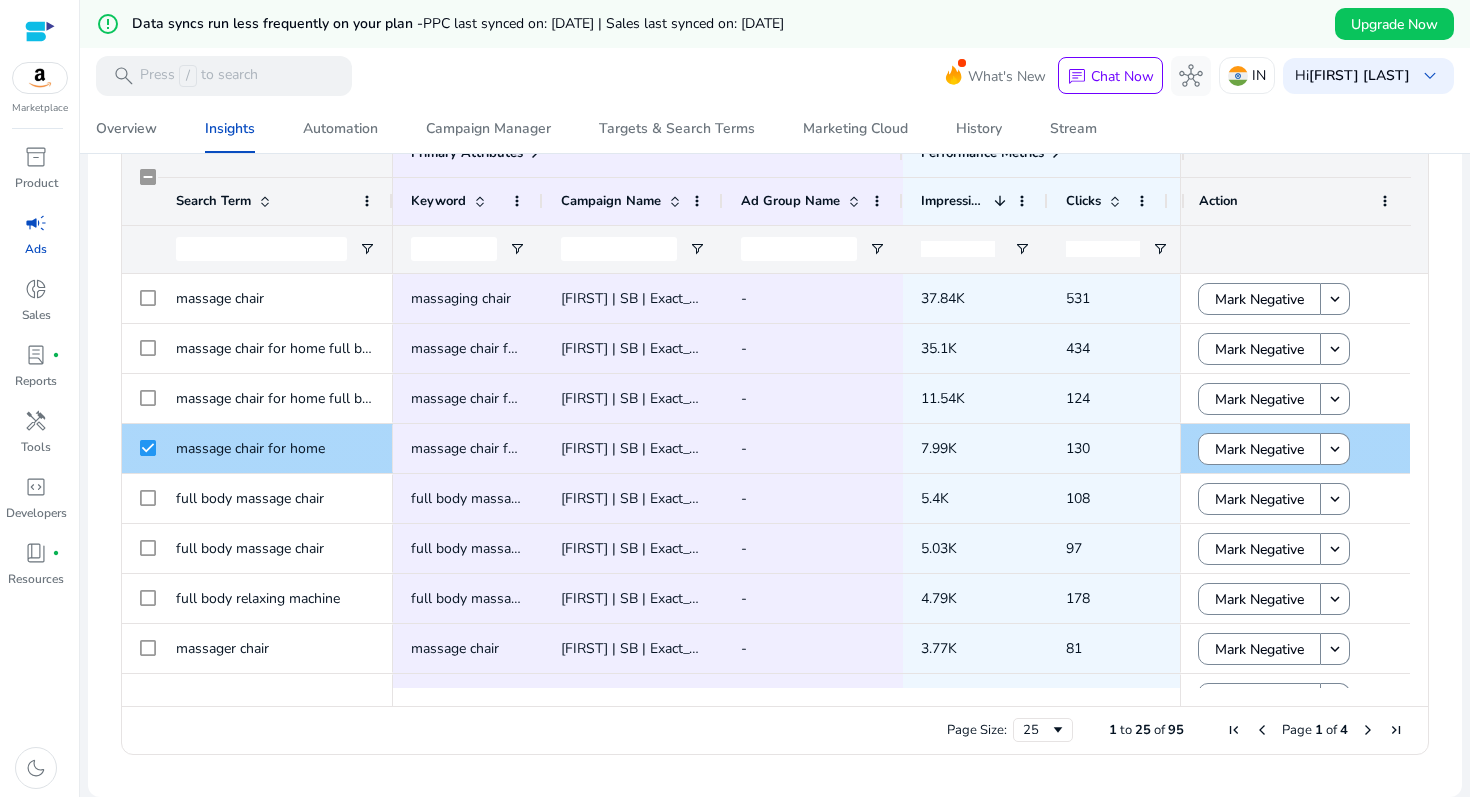 click on "Mark Negative keyboard_arrow_down" 